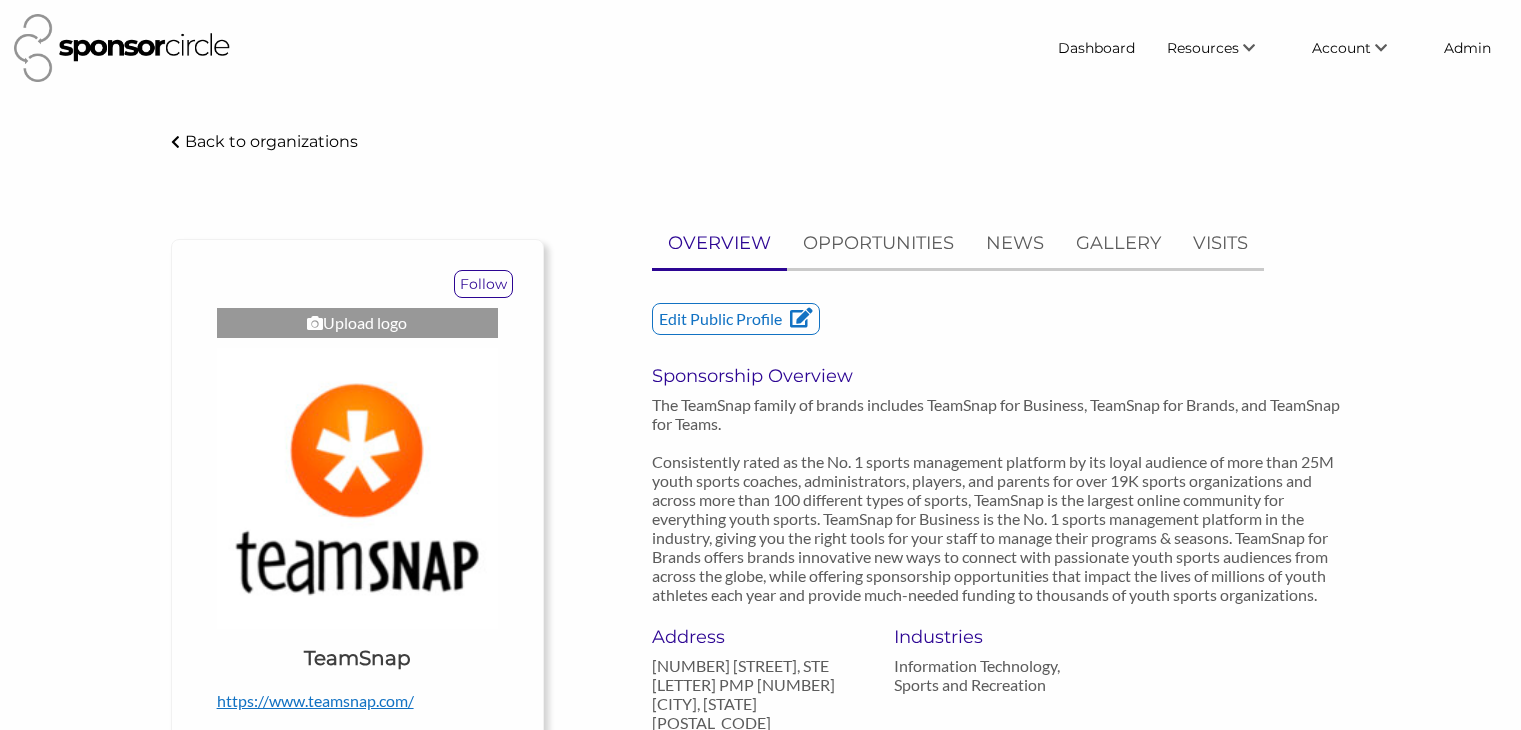scroll, scrollTop: 1166, scrollLeft: 0, axis: vertical 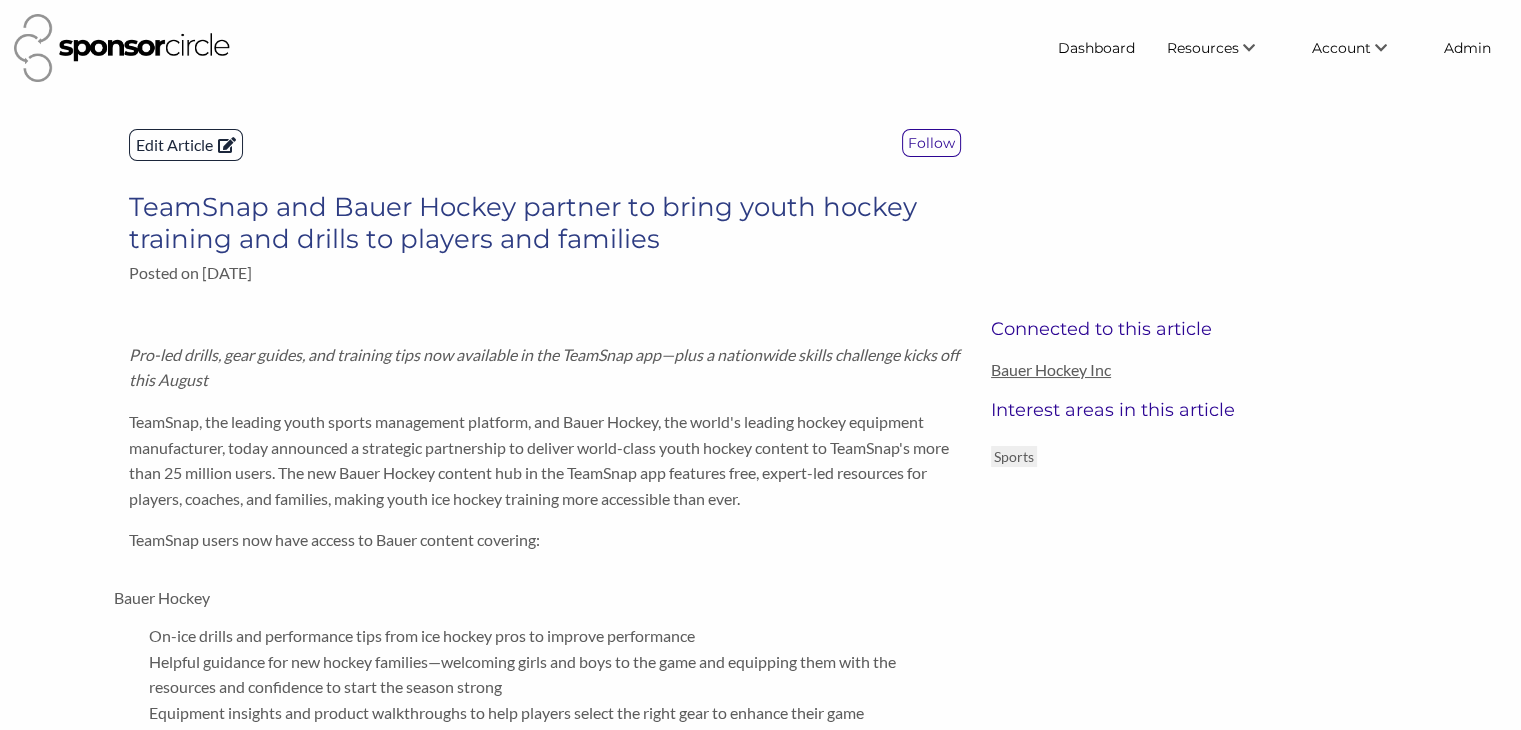 click on "Edit Article" 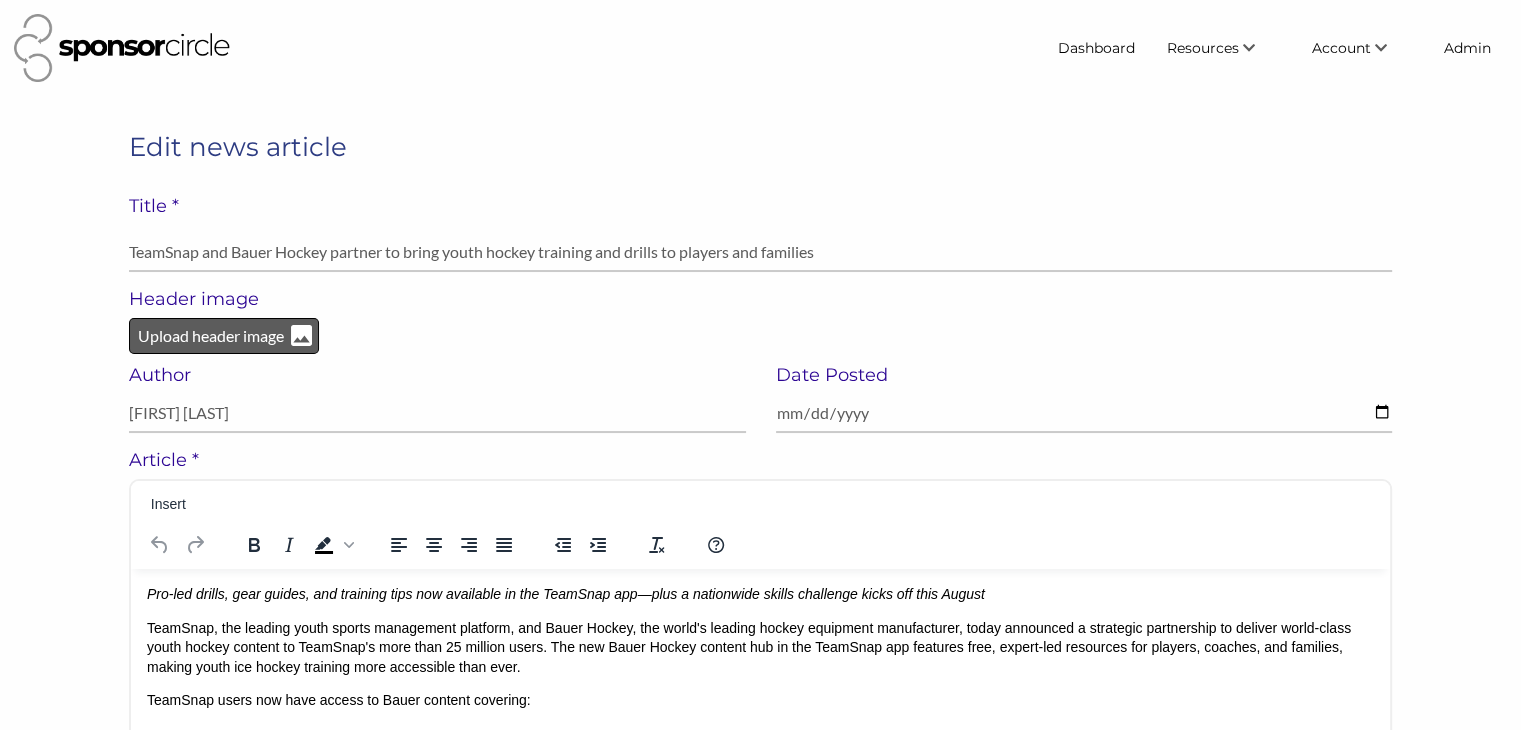 scroll, scrollTop: 0, scrollLeft: 0, axis: both 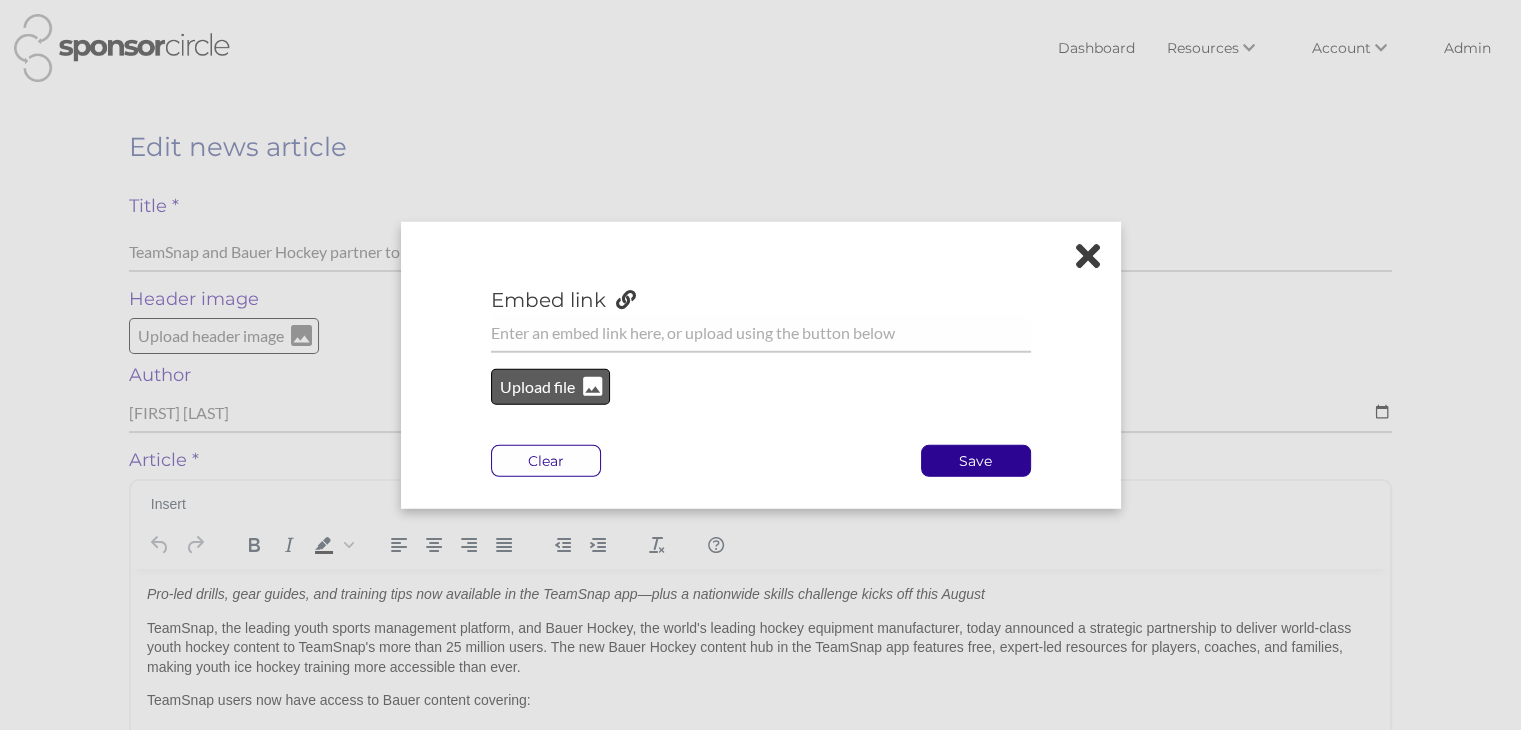 click on "Upload file" at bounding box center [538, 387] 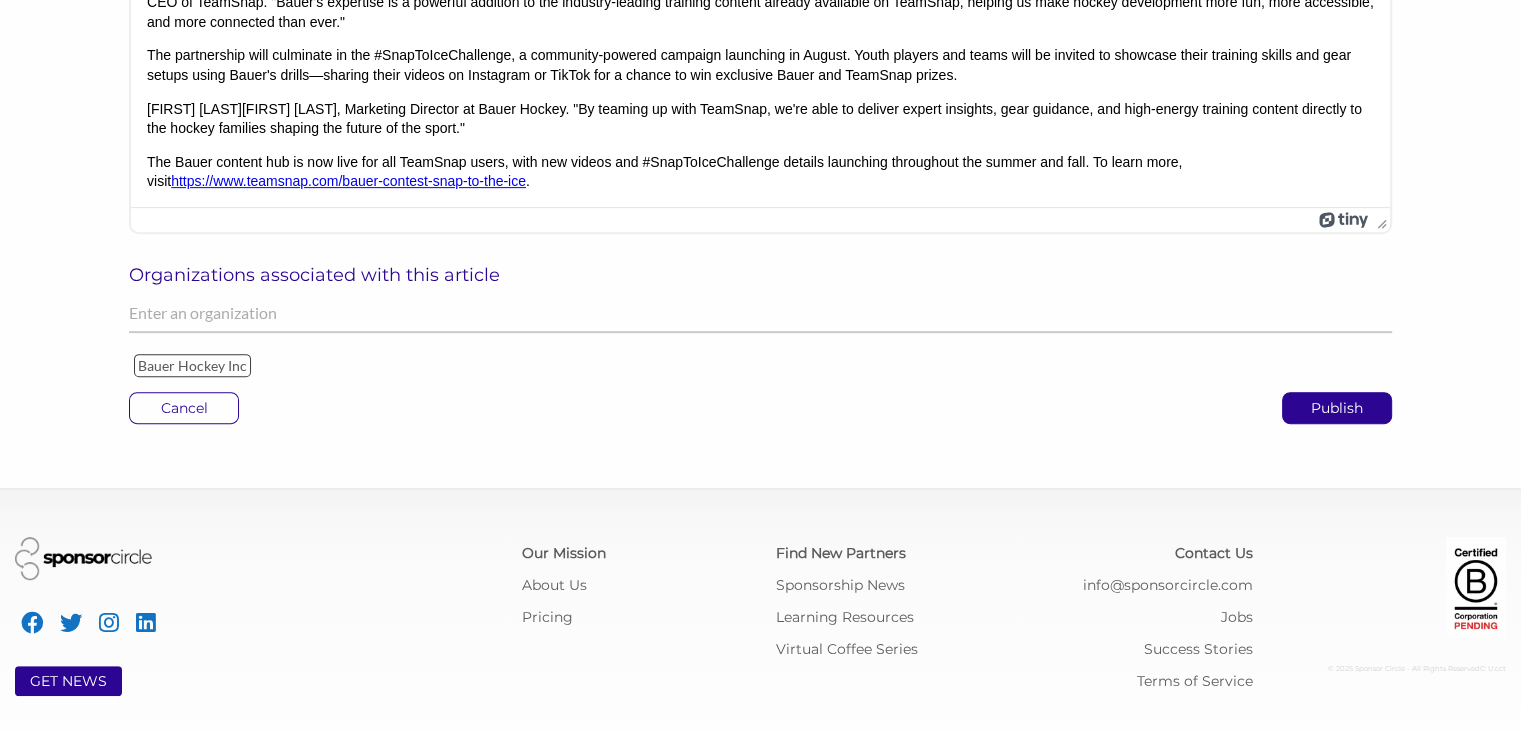 scroll, scrollTop: 810, scrollLeft: 0, axis: vertical 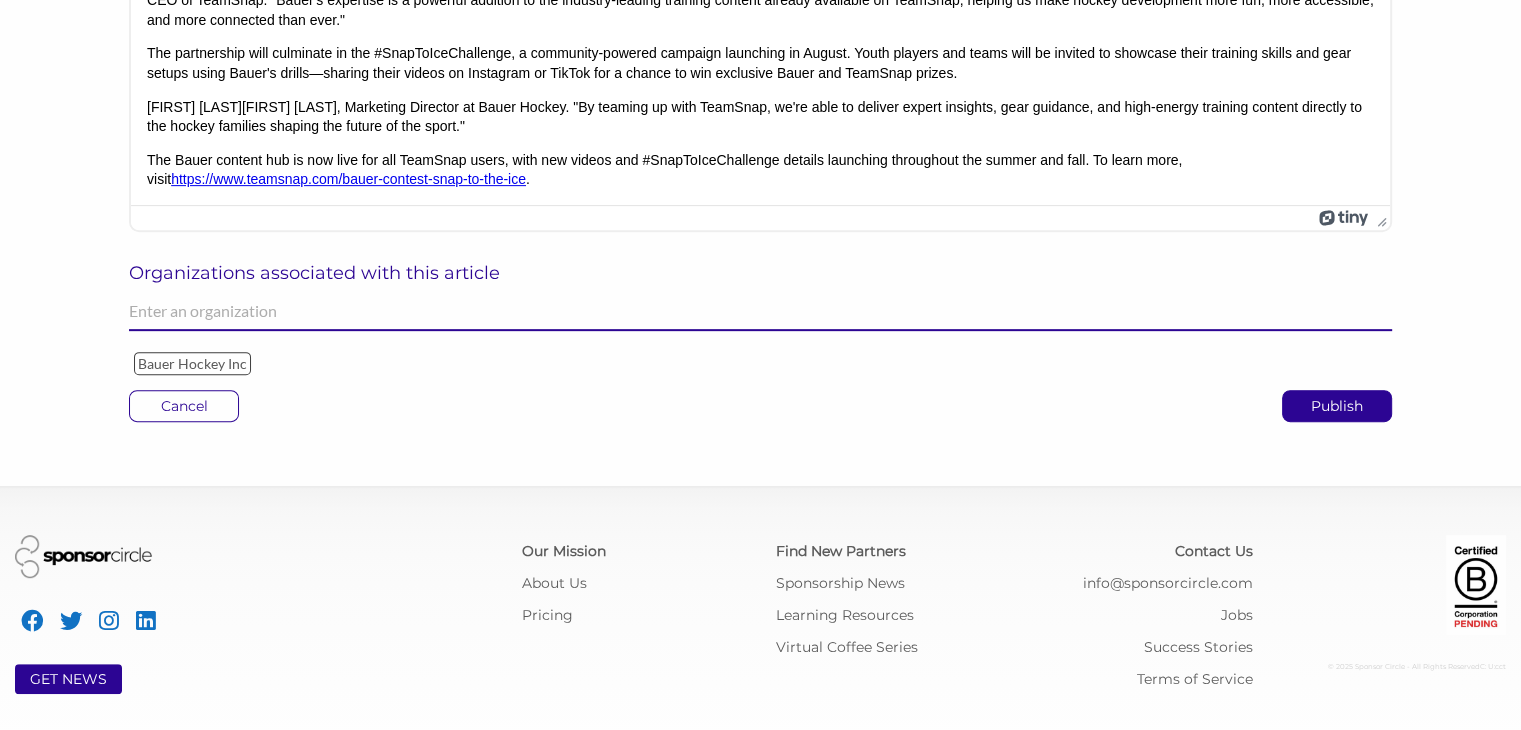 click at bounding box center [760, 311] 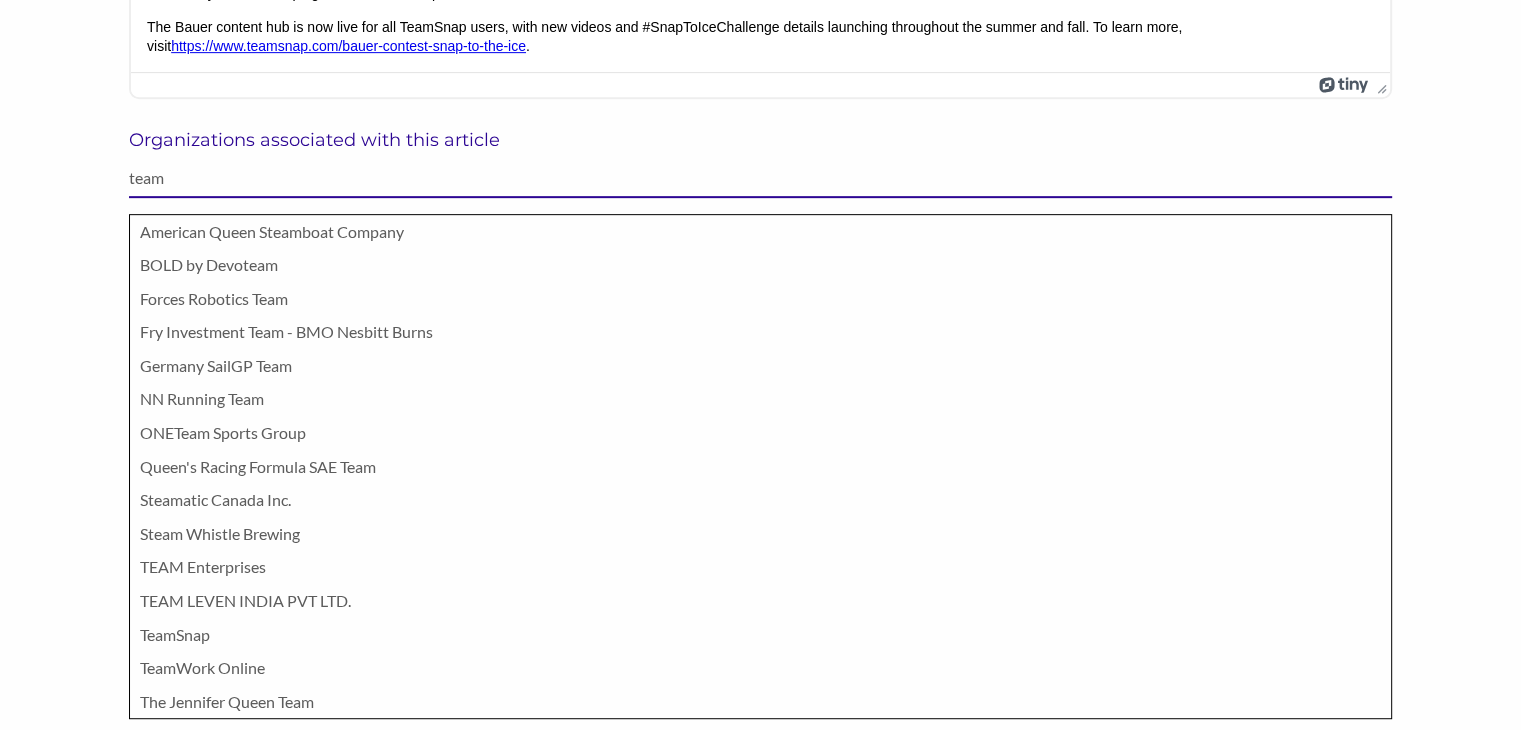 scroll, scrollTop: 944, scrollLeft: 0, axis: vertical 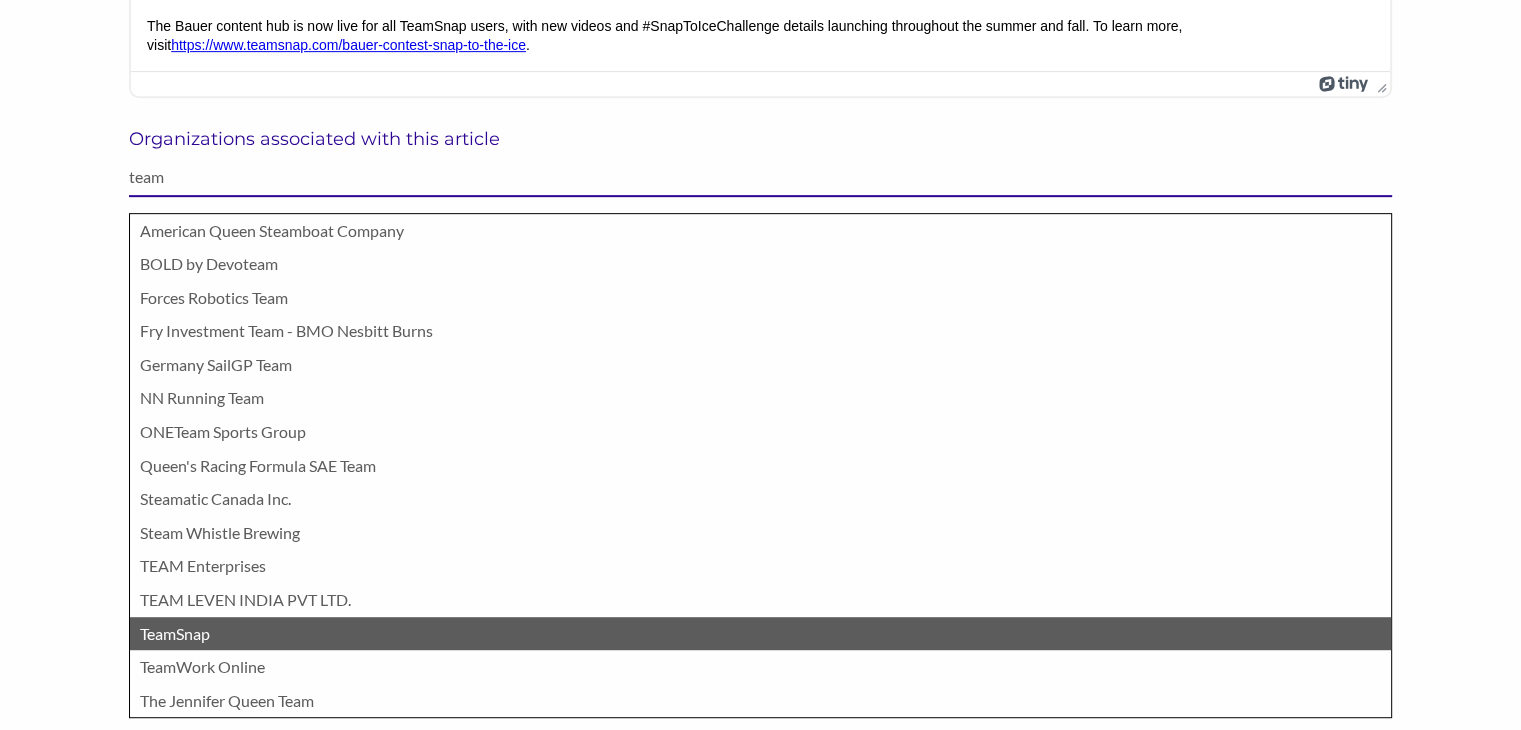 type on "team" 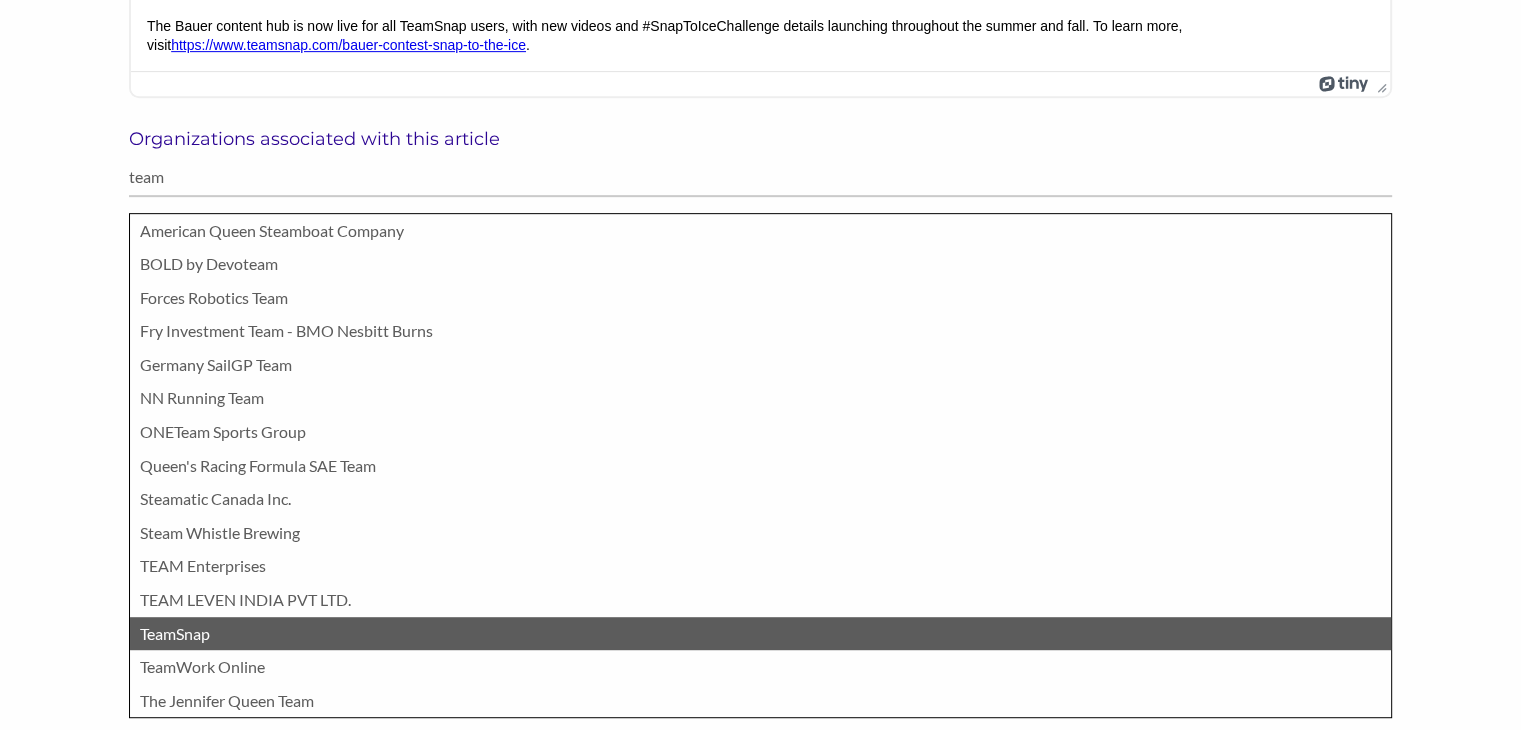click on "TeamSnap" at bounding box center [760, 634] 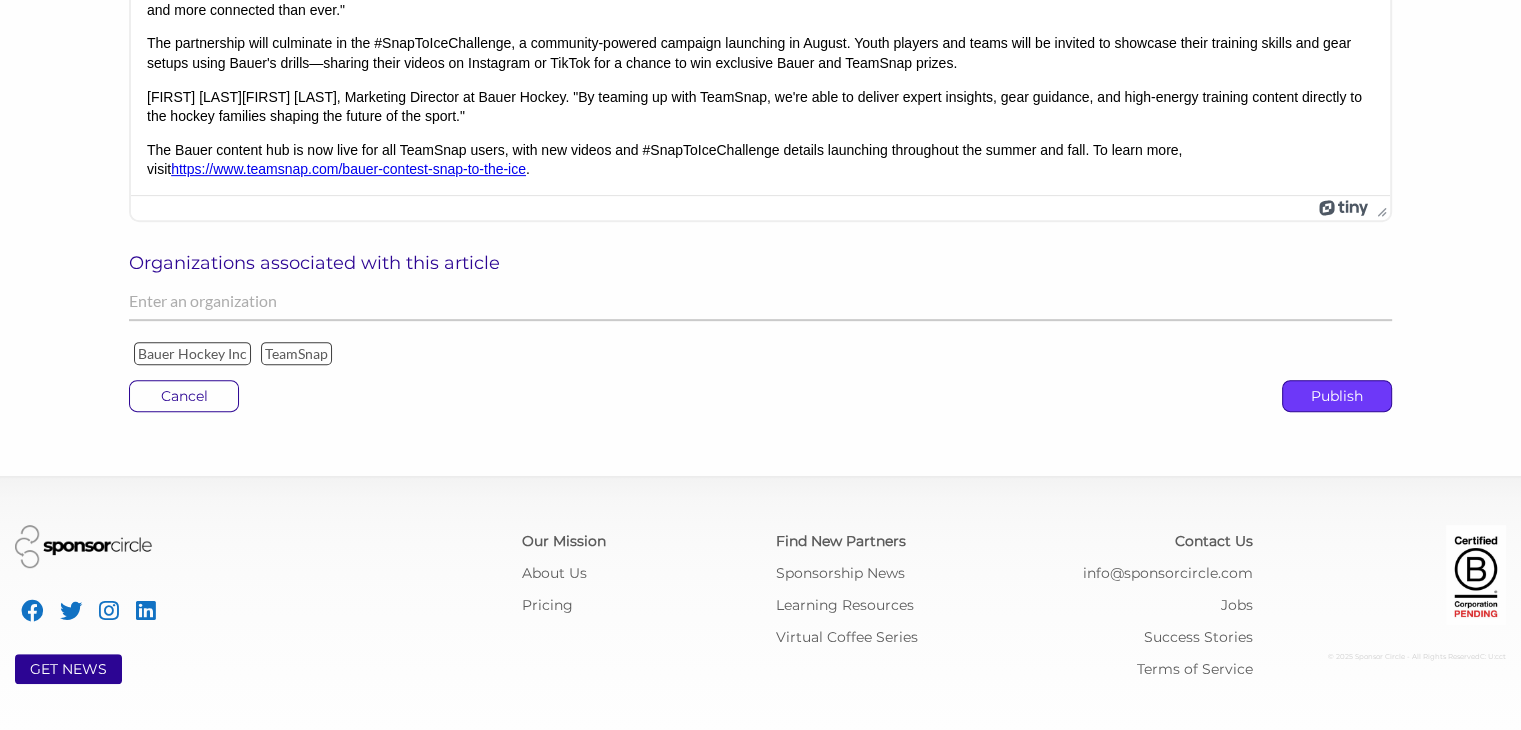 click on "Publish" 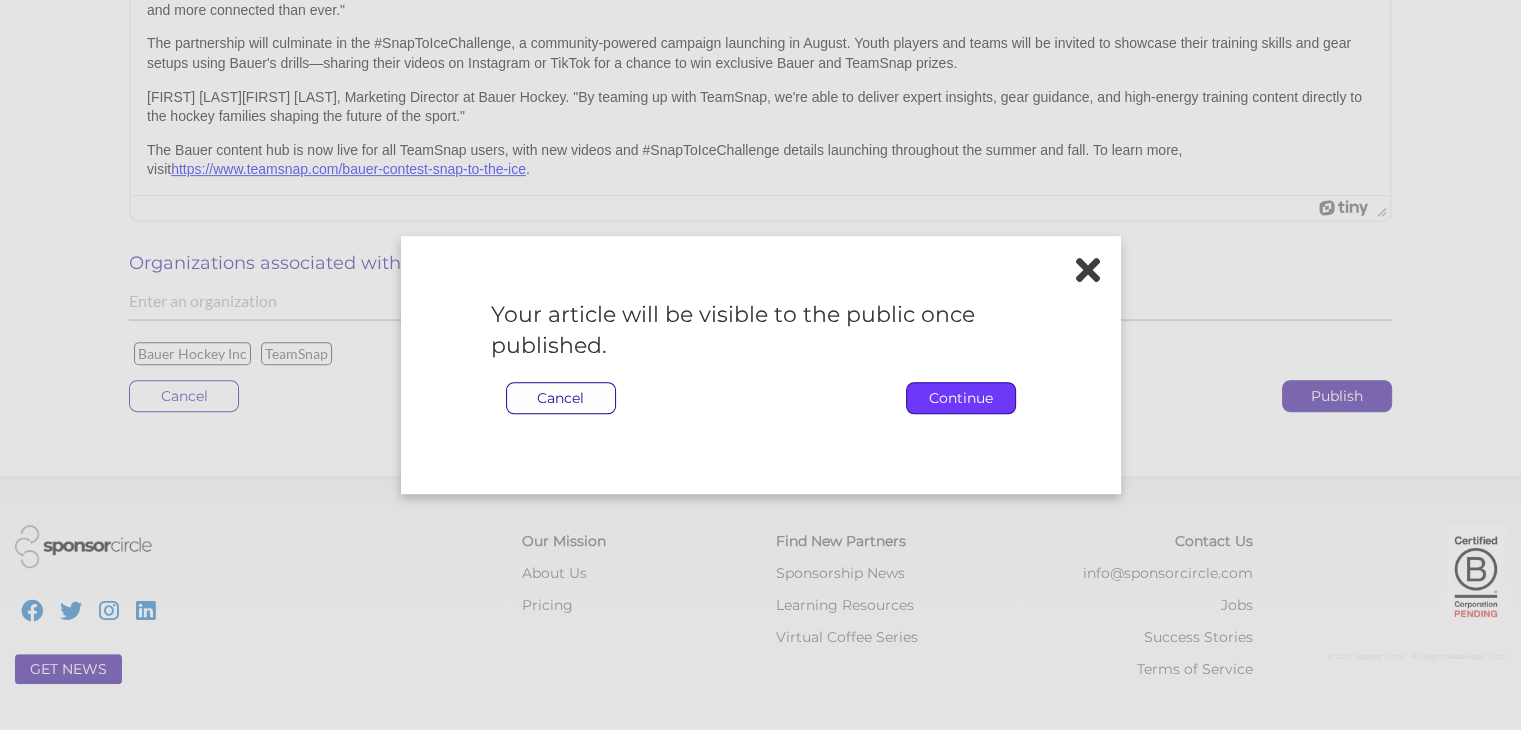 click on "Continue" at bounding box center [961, 398] 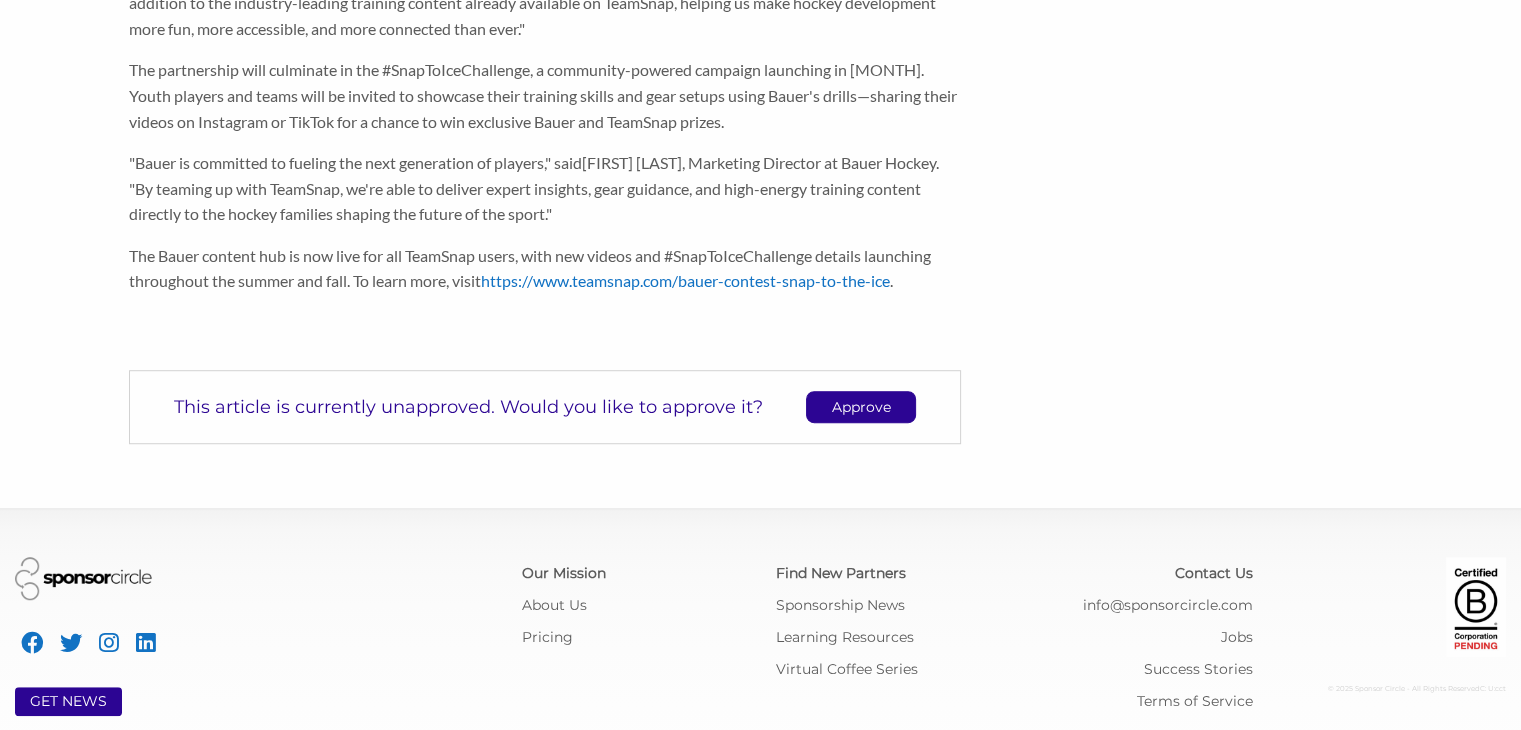 scroll, scrollTop: 1264, scrollLeft: 0, axis: vertical 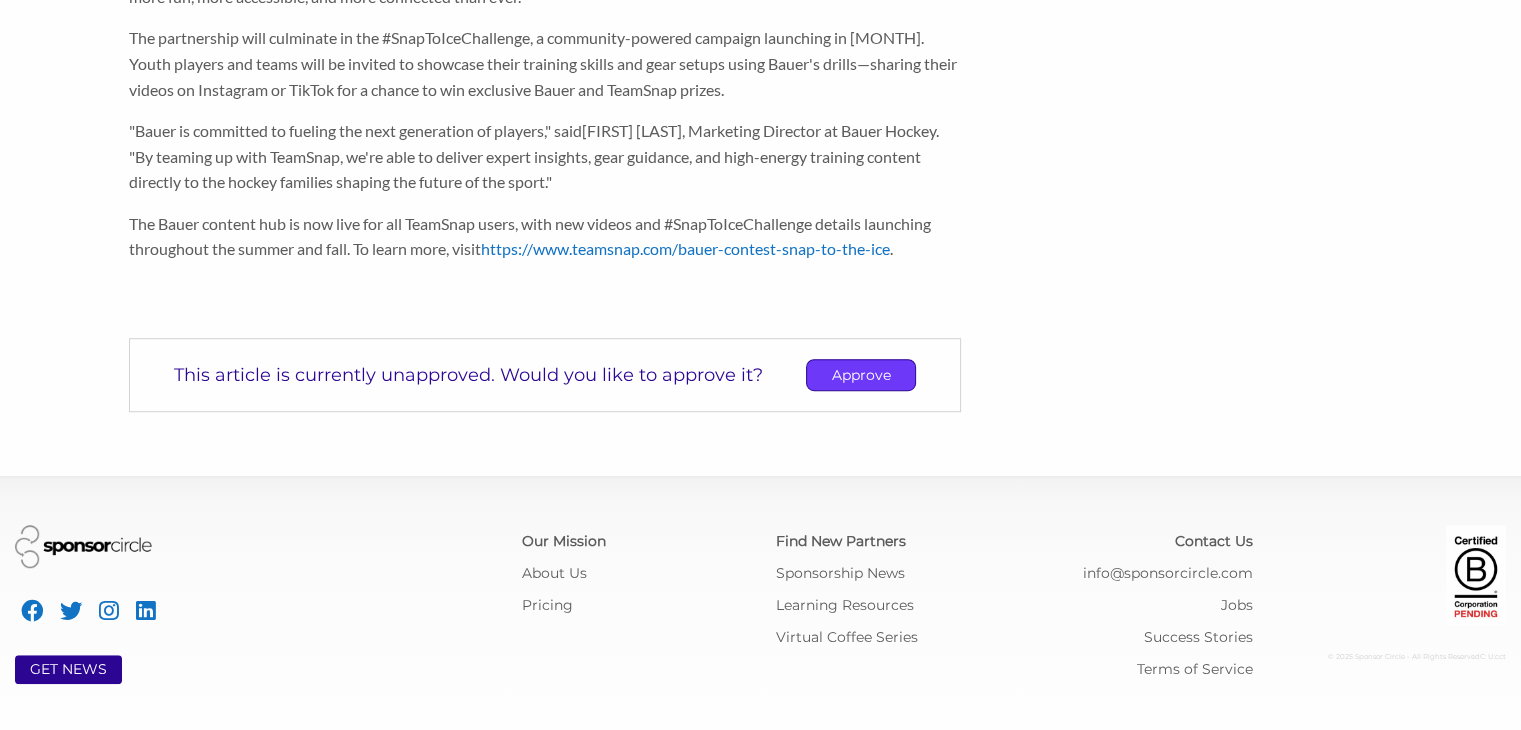 click on "Approve" 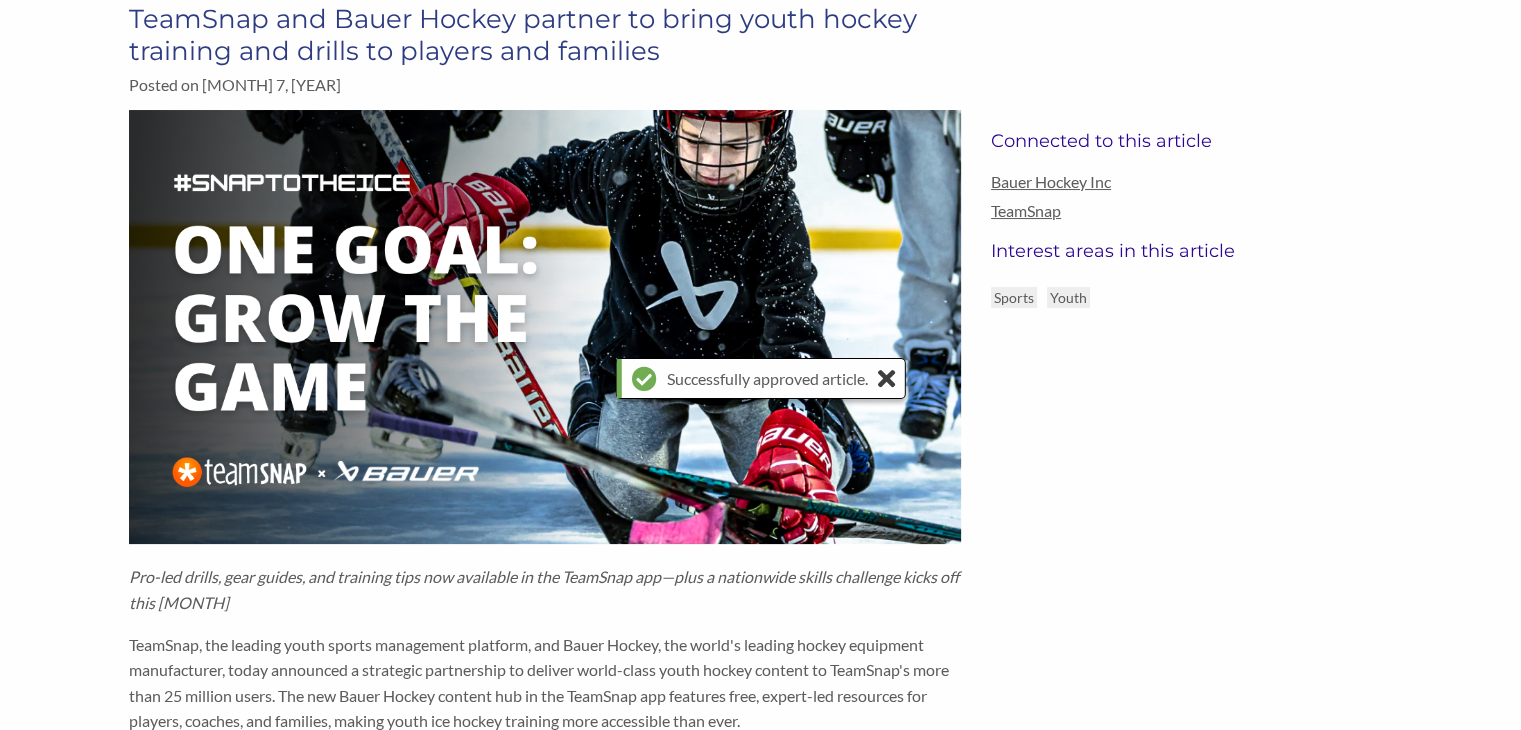 scroll, scrollTop: 0, scrollLeft: 0, axis: both 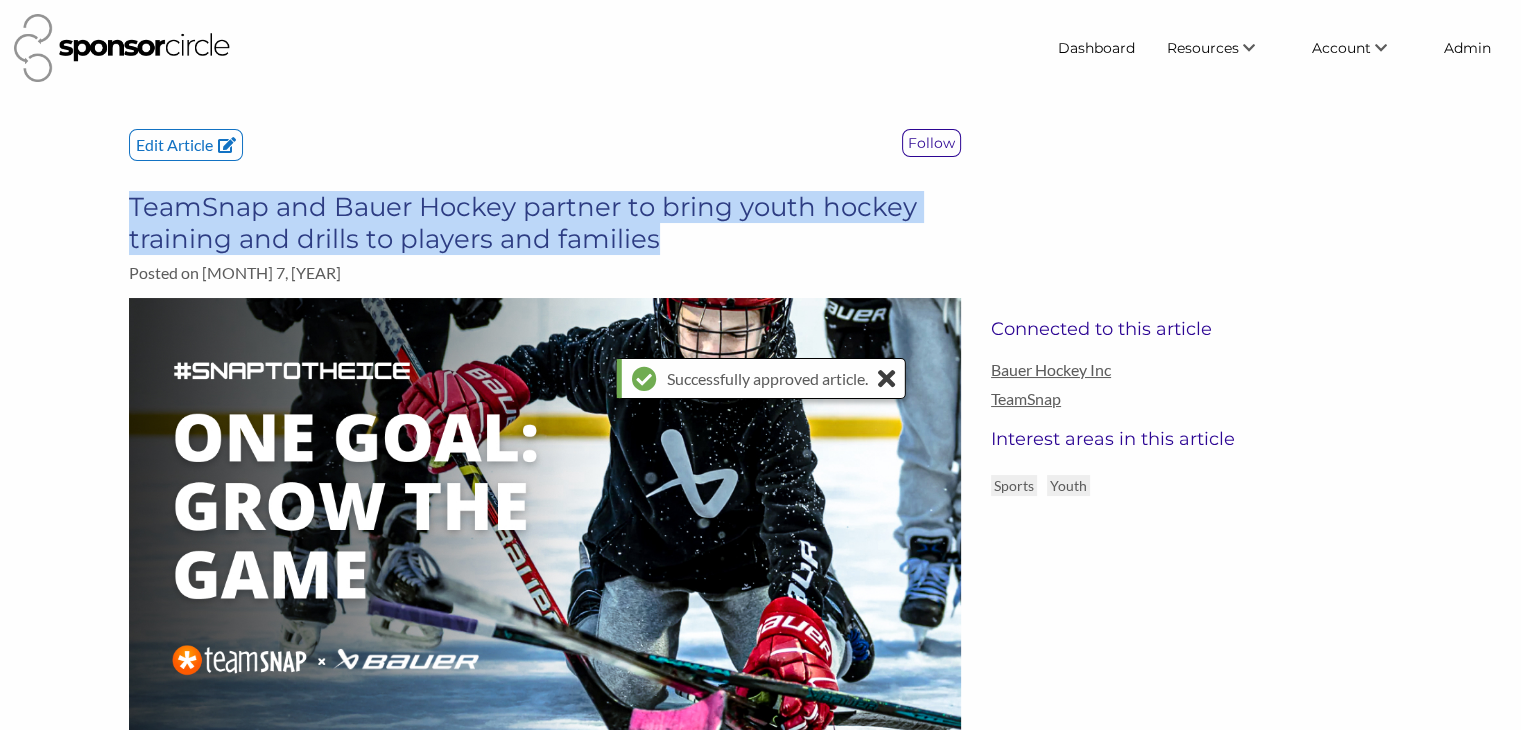 drag, startPoint x: 665, startPoint y: 242, endPoint x: 134, endPoint y: 209, distance: 532.0244 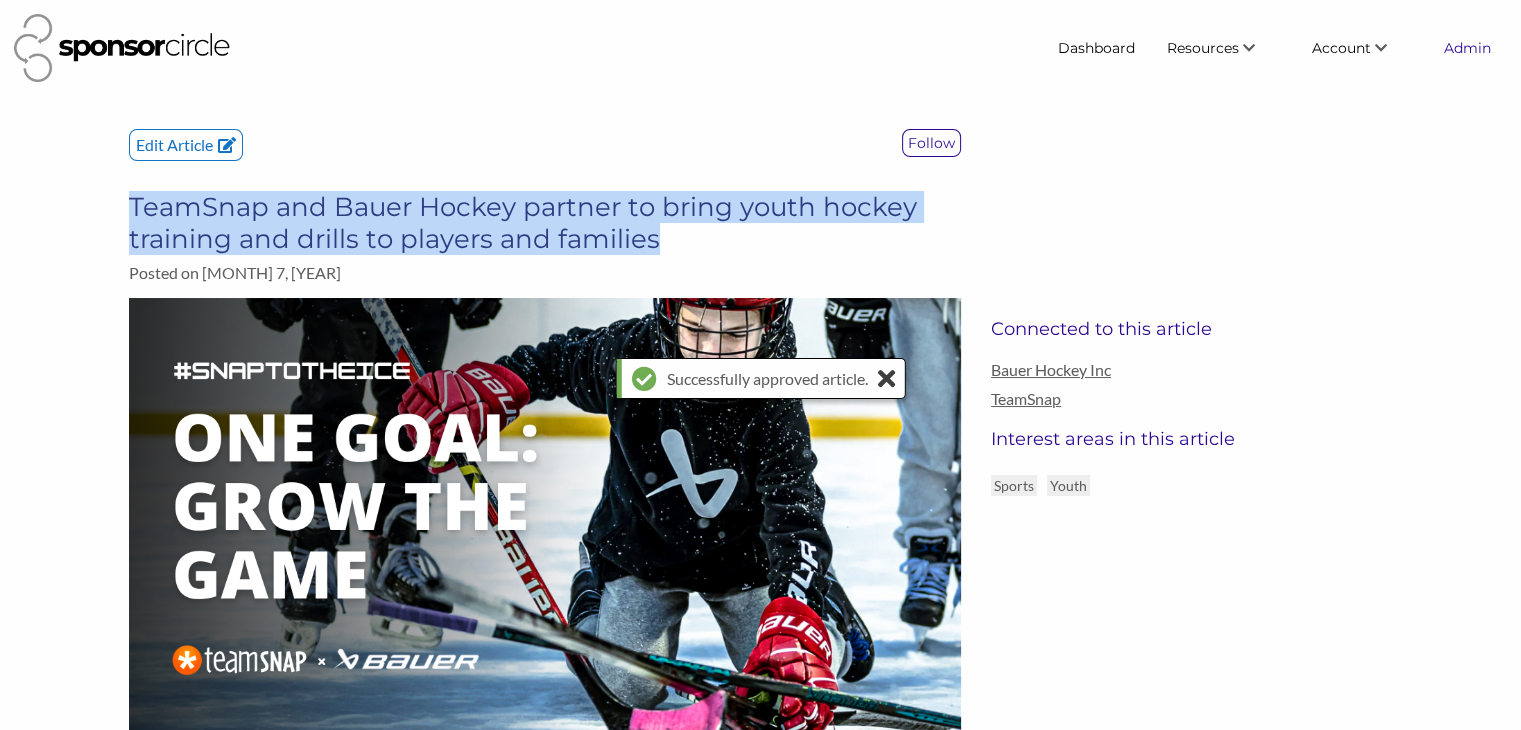 click on "Admin" at bounding box center (1467, 48) 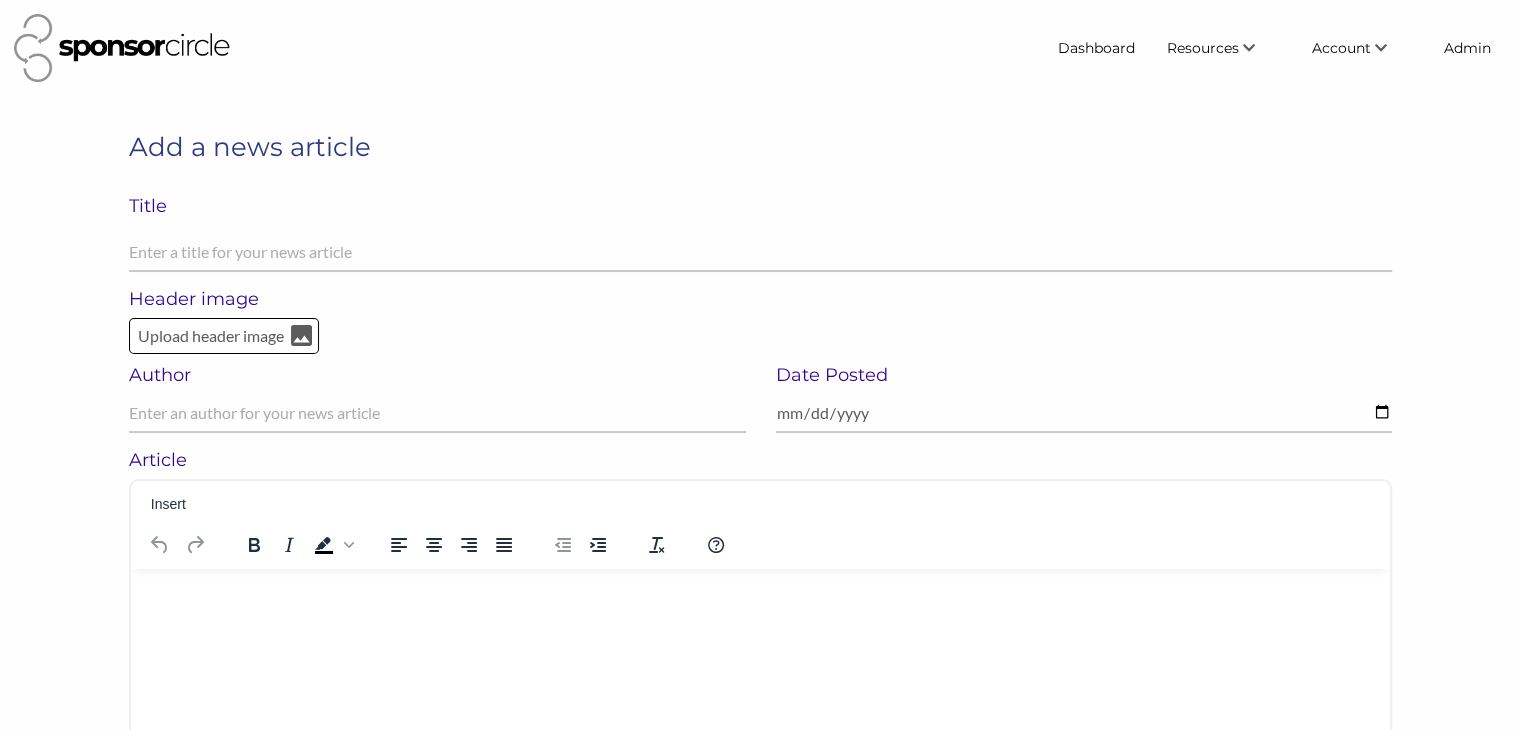 scroll, scrollTop: 0, scrollLeft: 0, axis: both 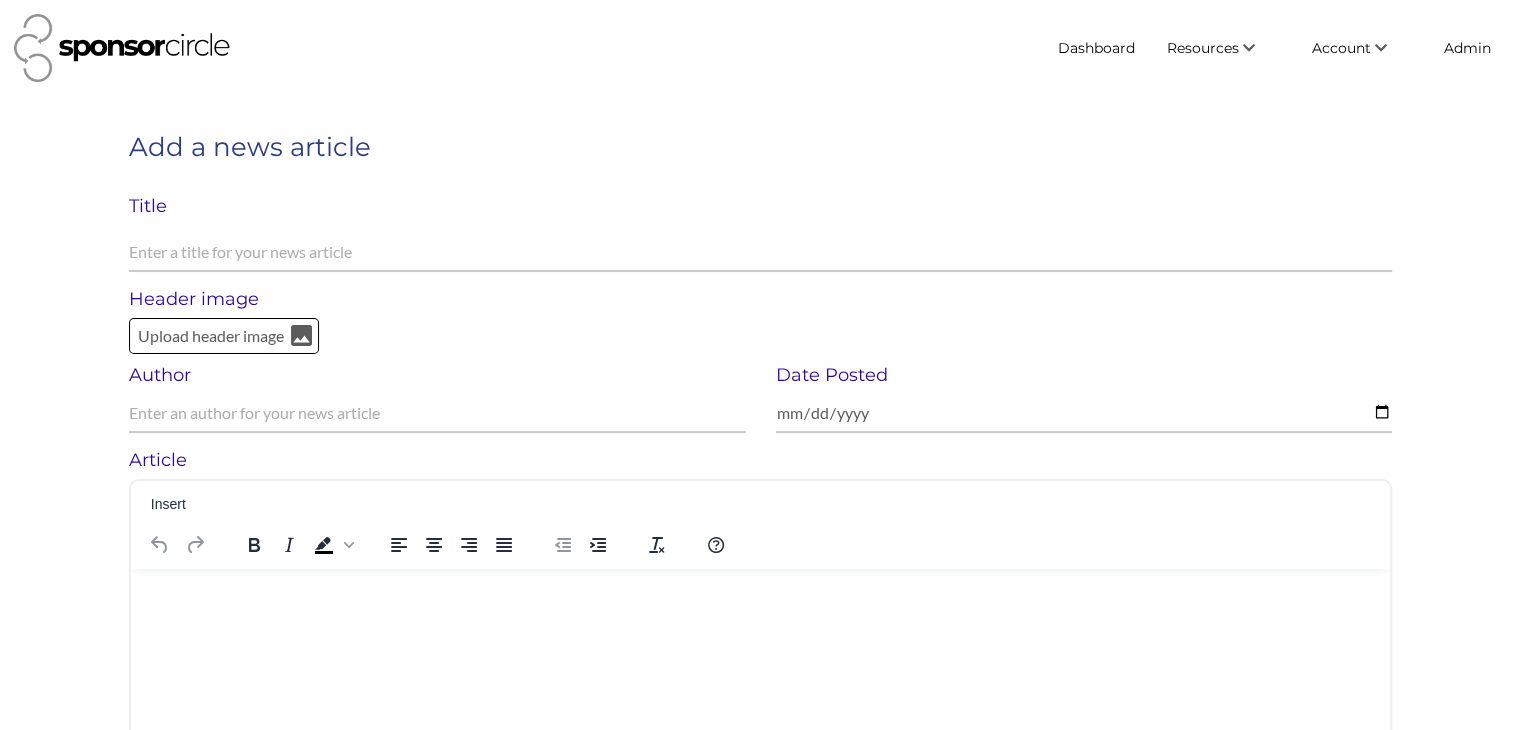 click at bounding box center [760, 594] 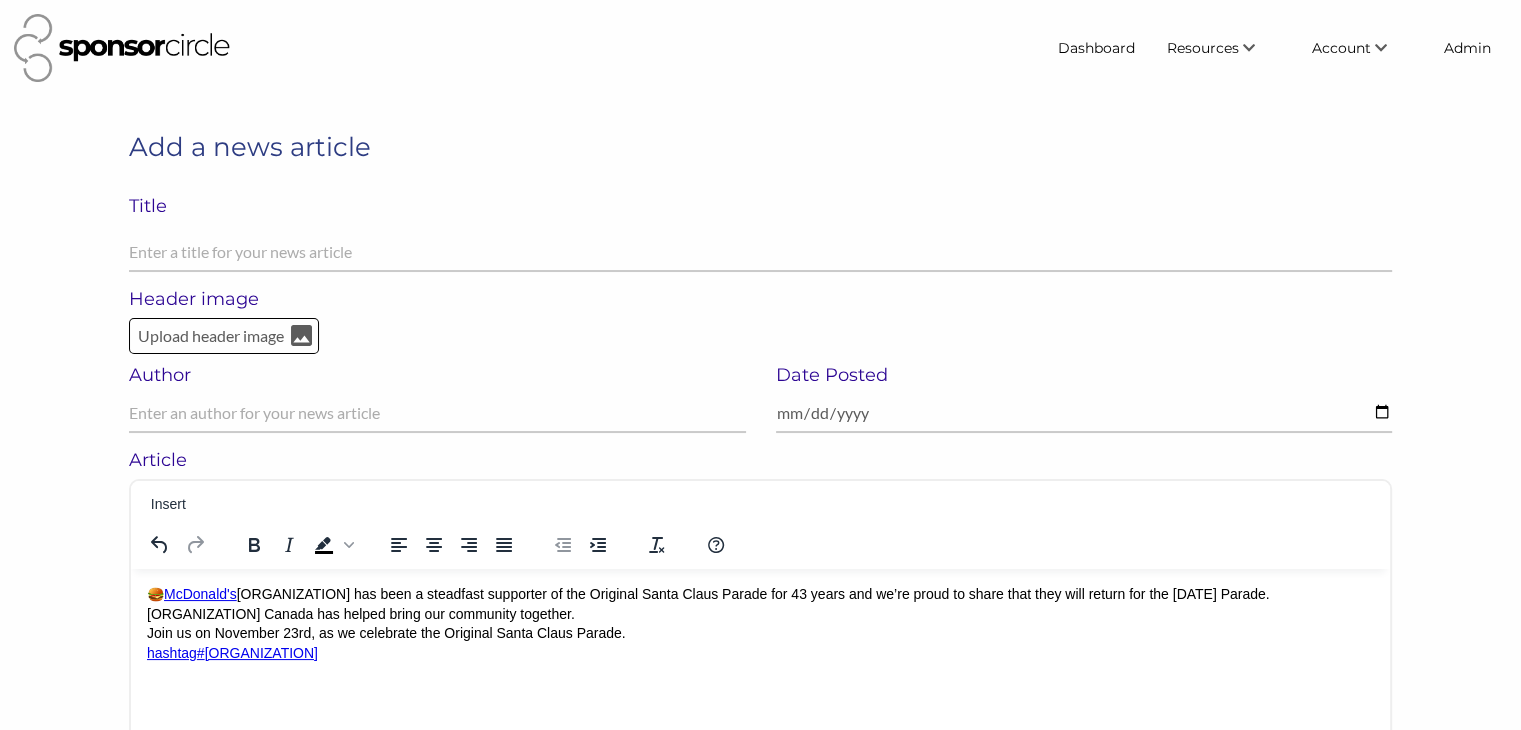 click on "hashtag" at bounding box center [172, 652] 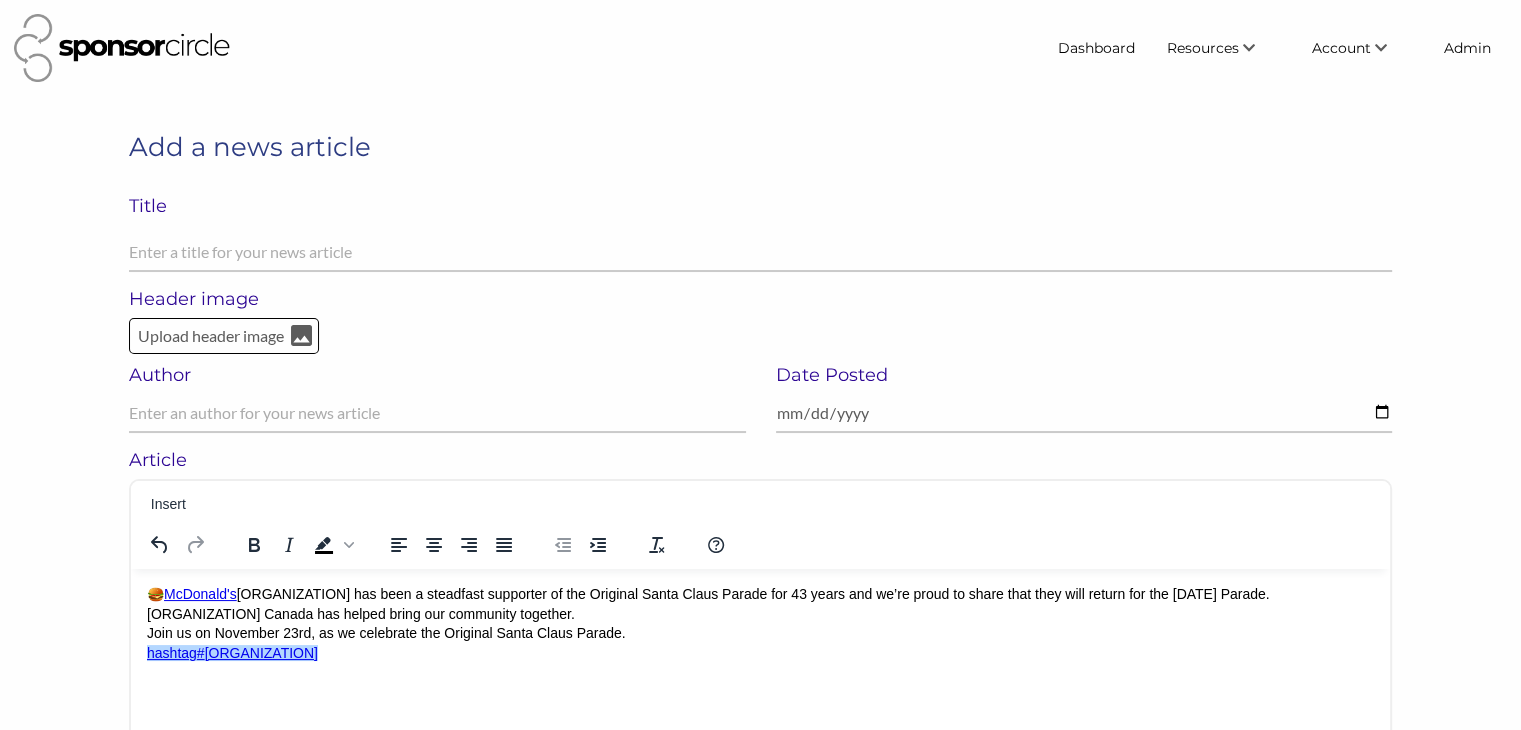 click on "﻿hashtag" at bounding box center [172, 652] 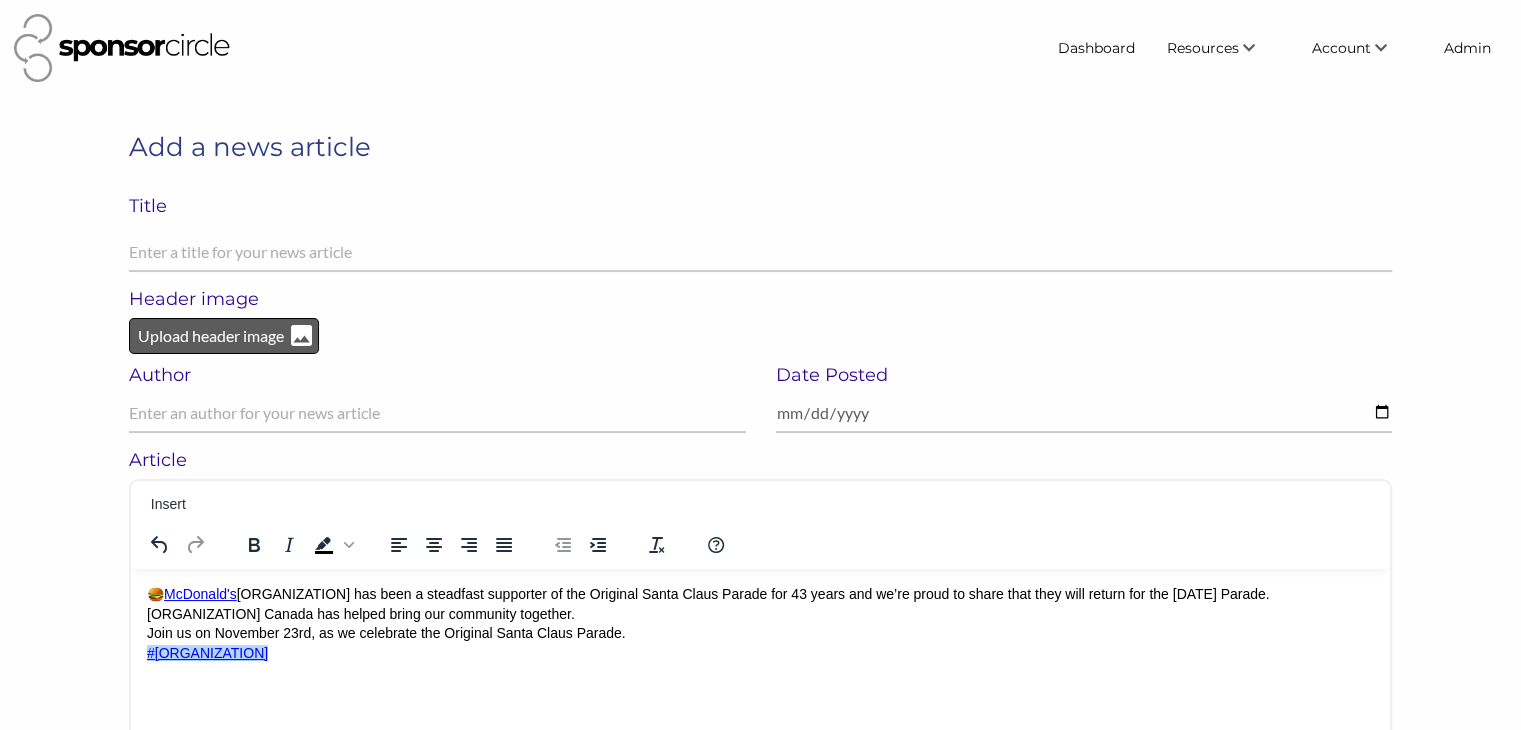click on "Upload header image" at bounding box center (211, 336) 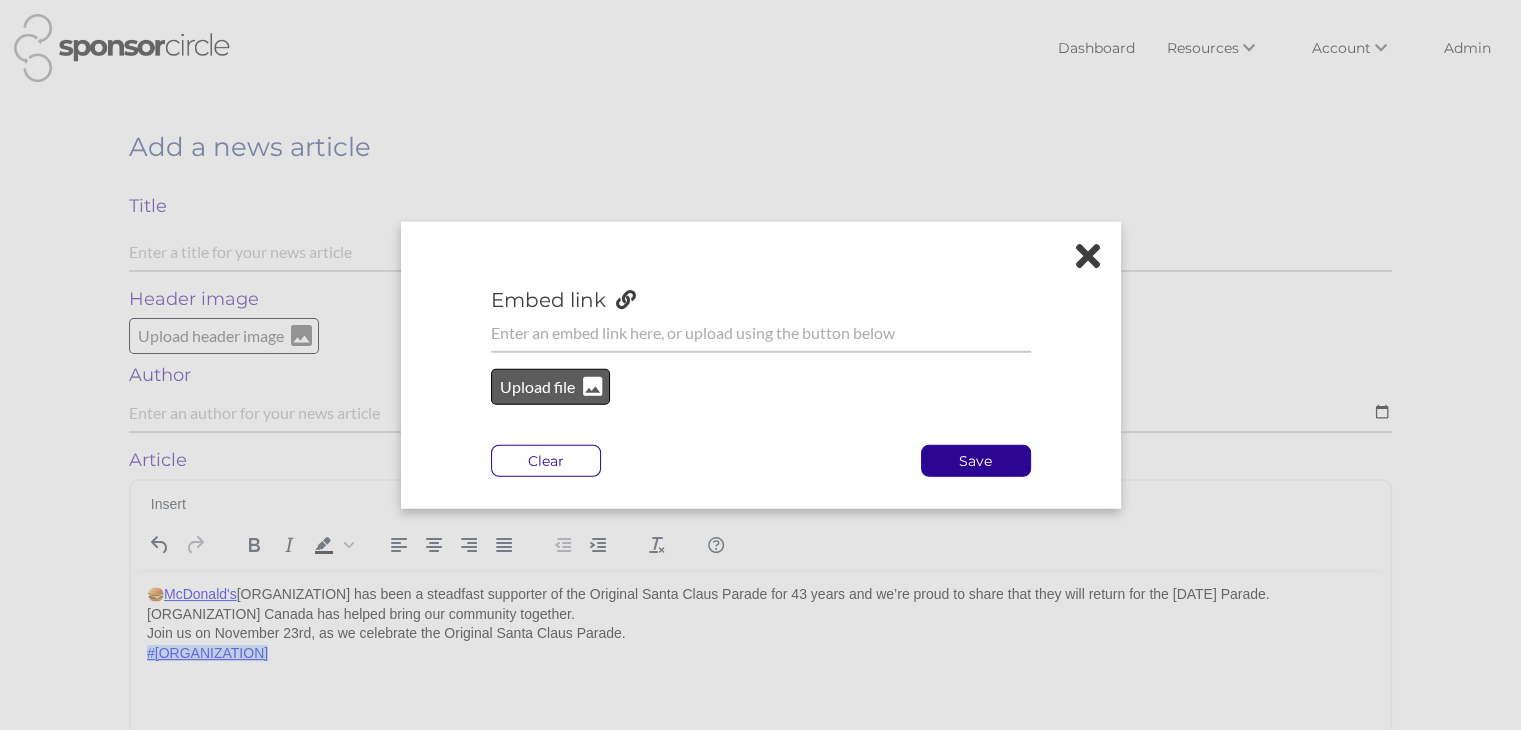 click on "Upload file" at bounding box center [538, 387] 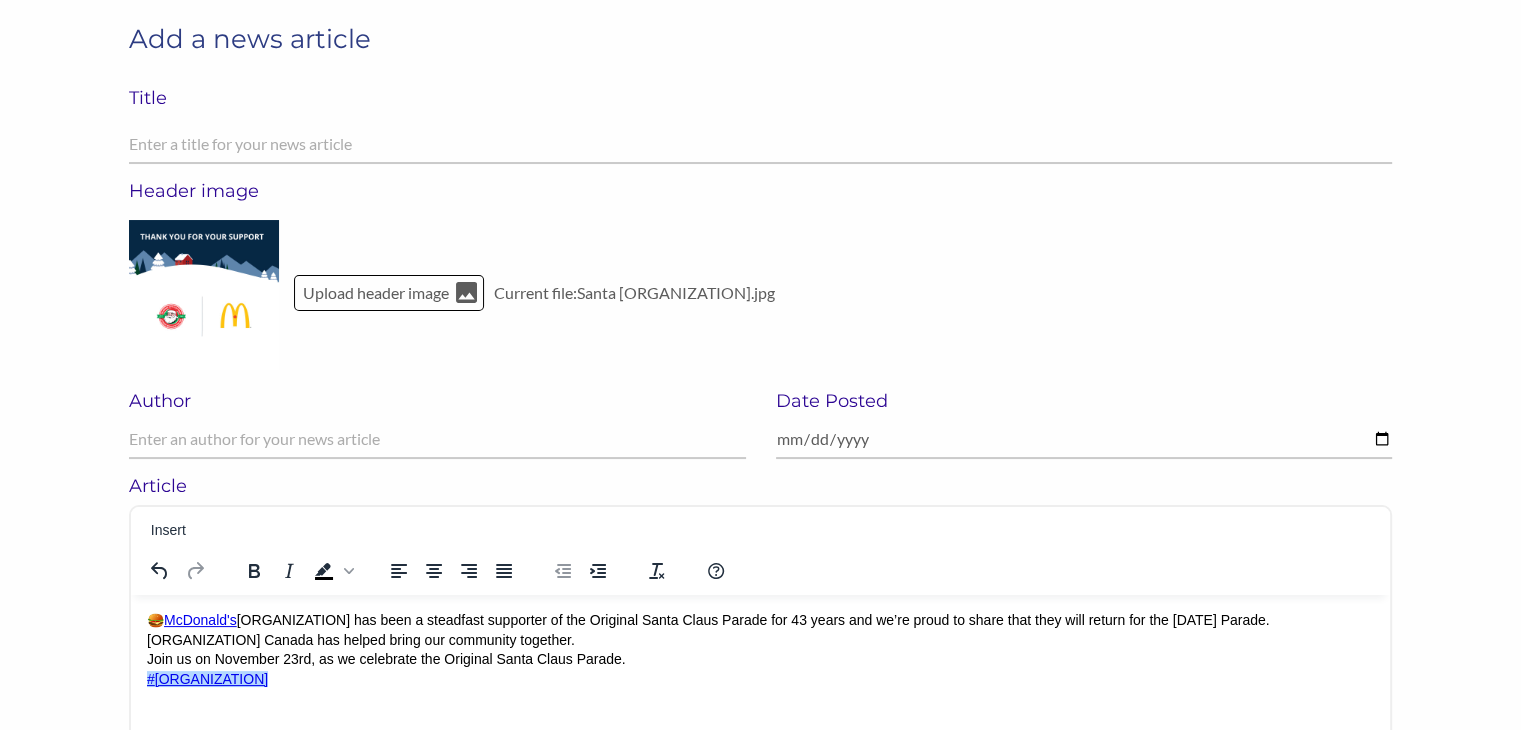 scroll, scrollTop: 90, scrollLeft: 0, axis: vertical 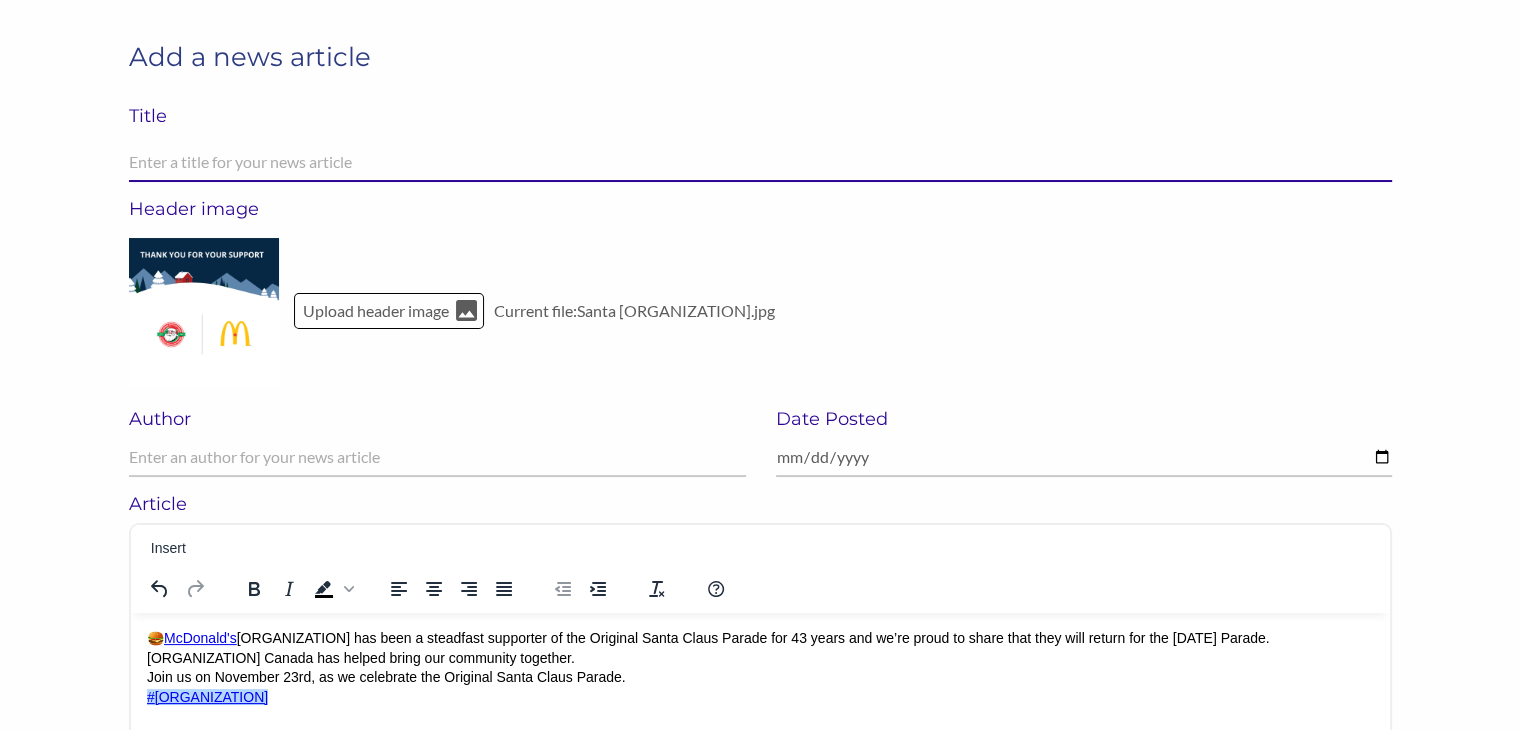 click at bounding box center (760, 162) 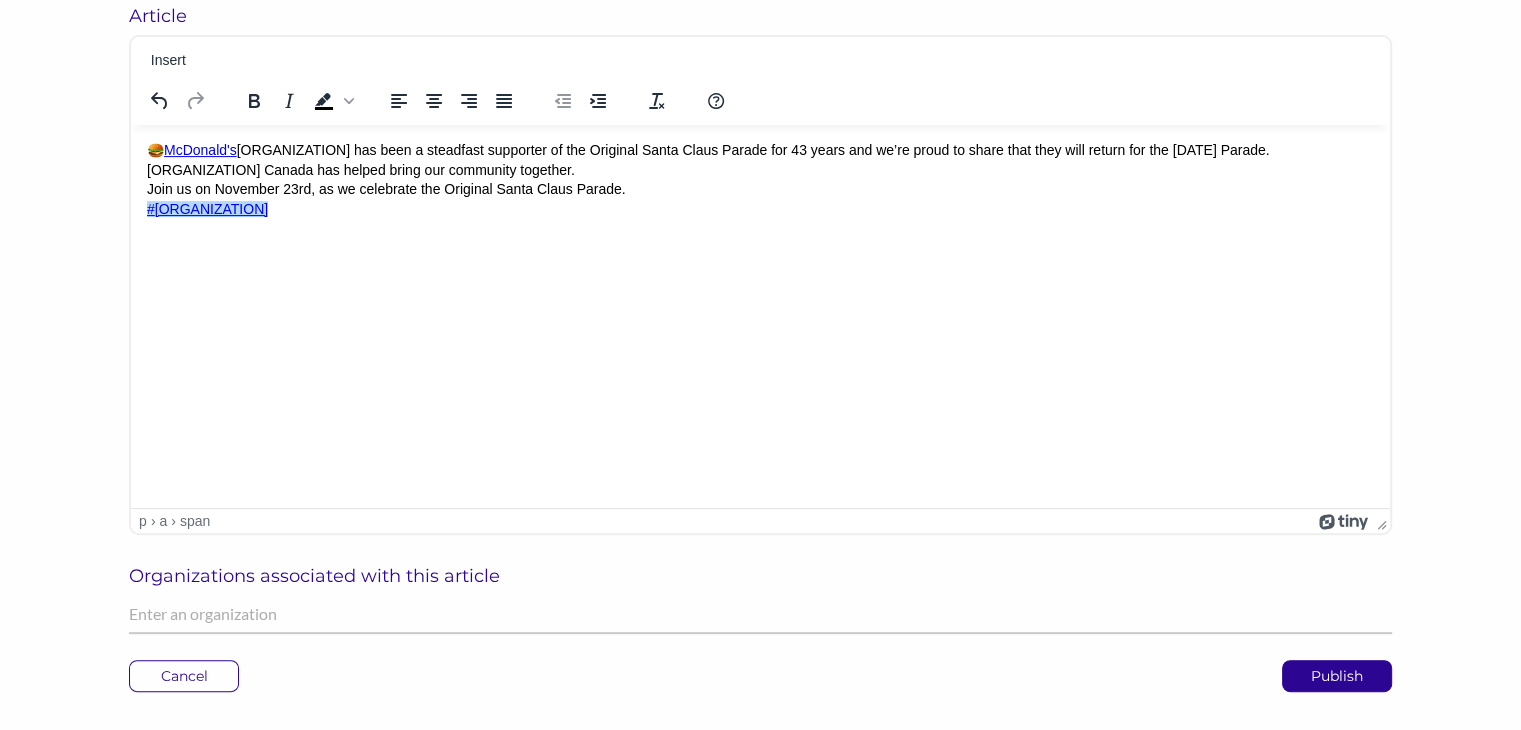 scroll, scrollTop: 584, scrollLeft: 0, axis: vertical 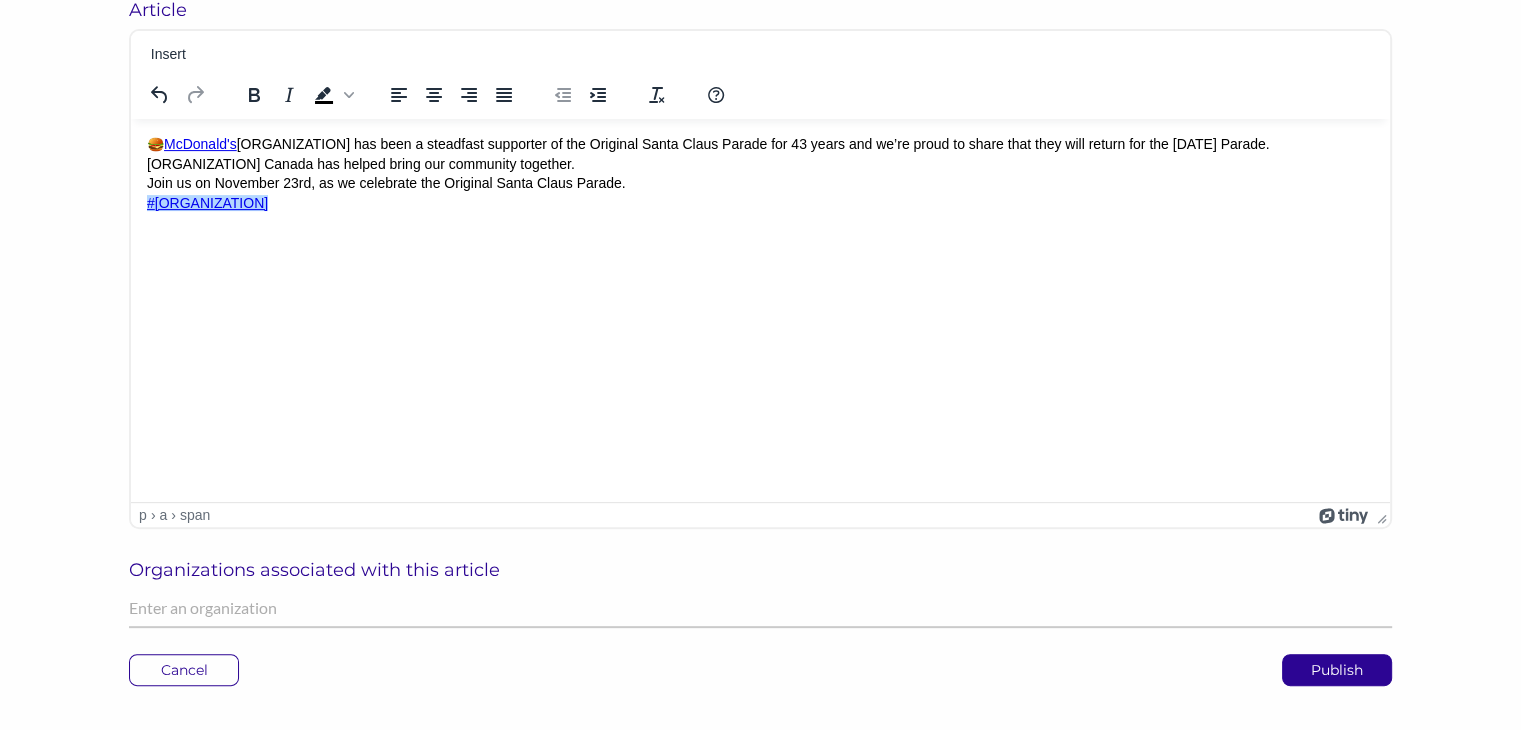 type on "[ORGANIZATION] Returns As Sponsor Of The [DATE] Original Santa Claus Parade" 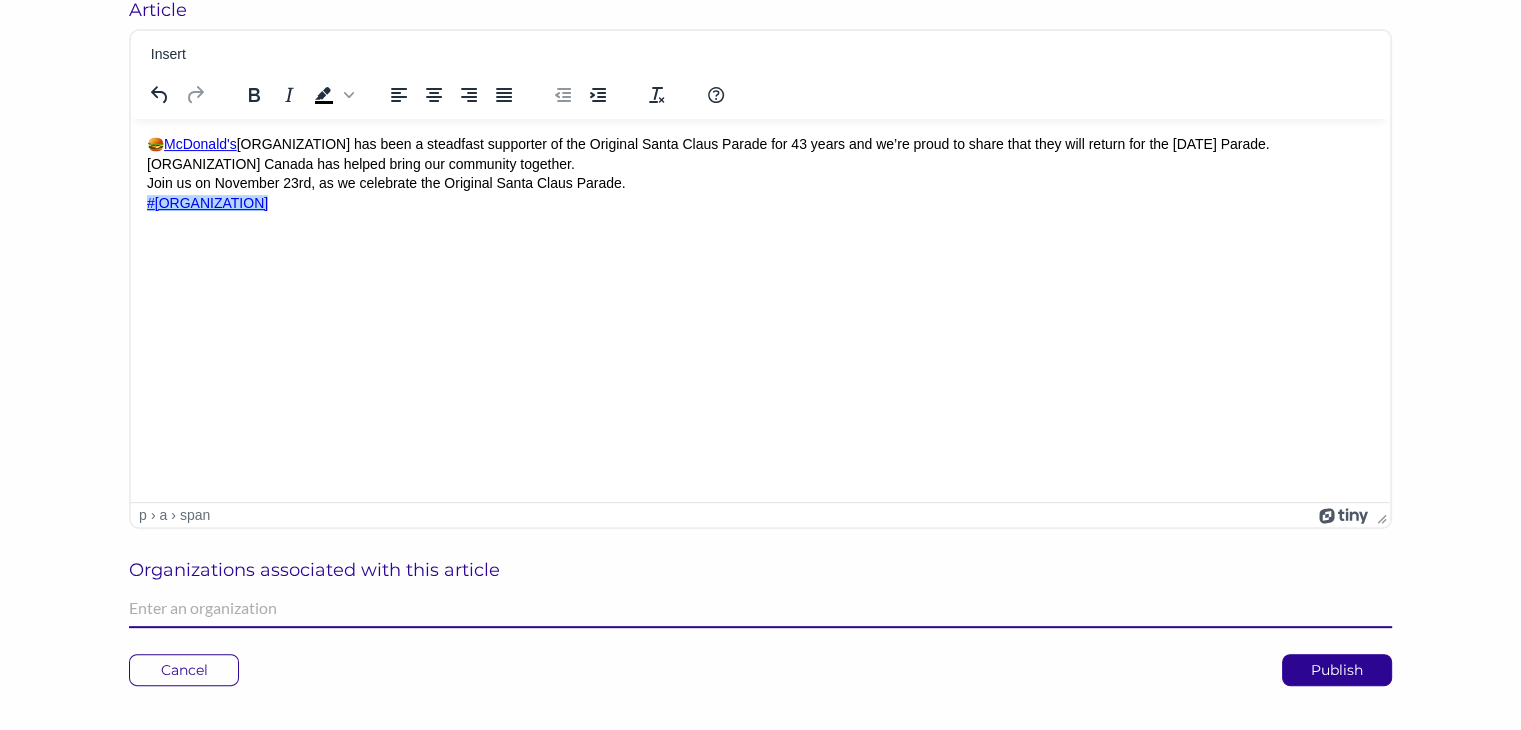 click at bounding box center [760, 608] 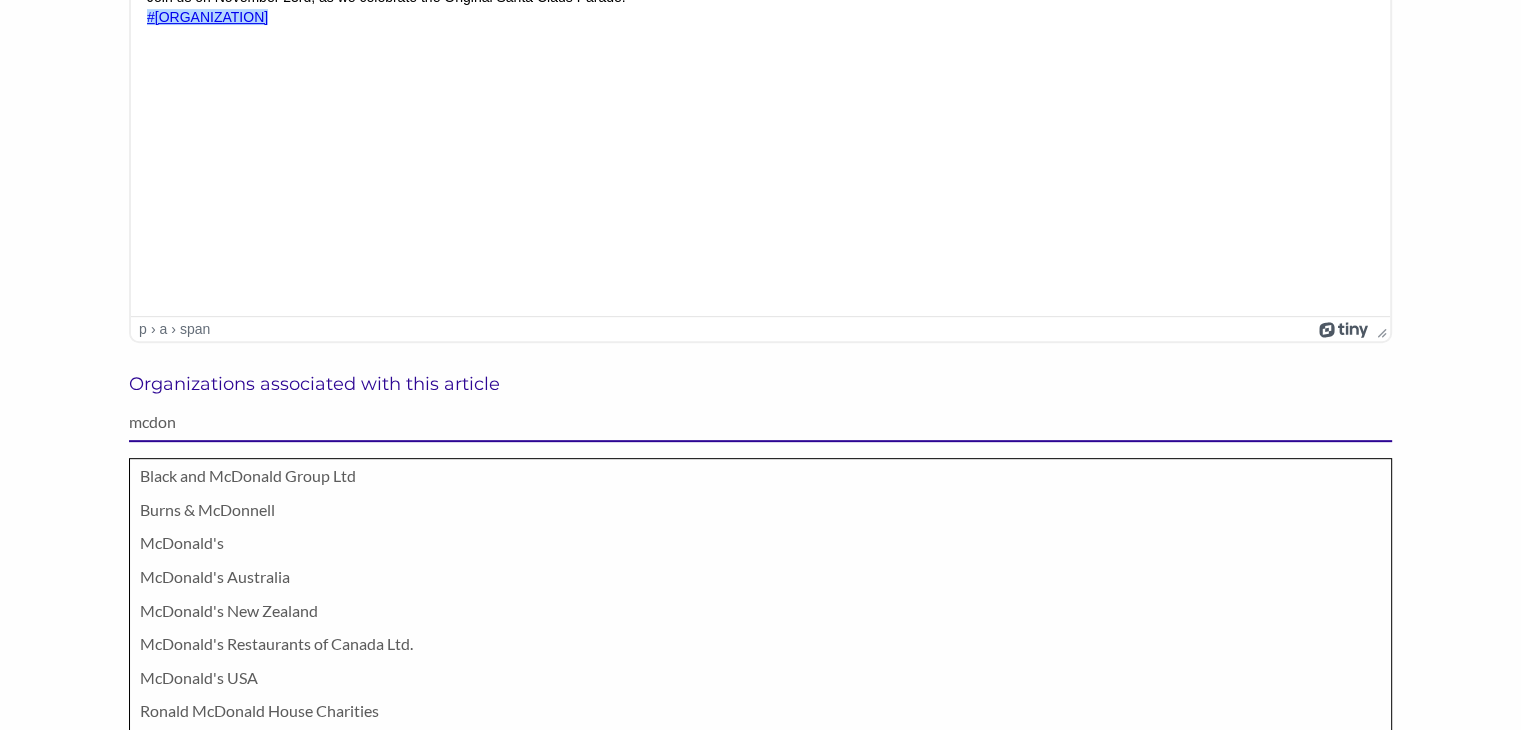 scroll, scrollTop: 771, scrollLeft: 0, axis: vertical 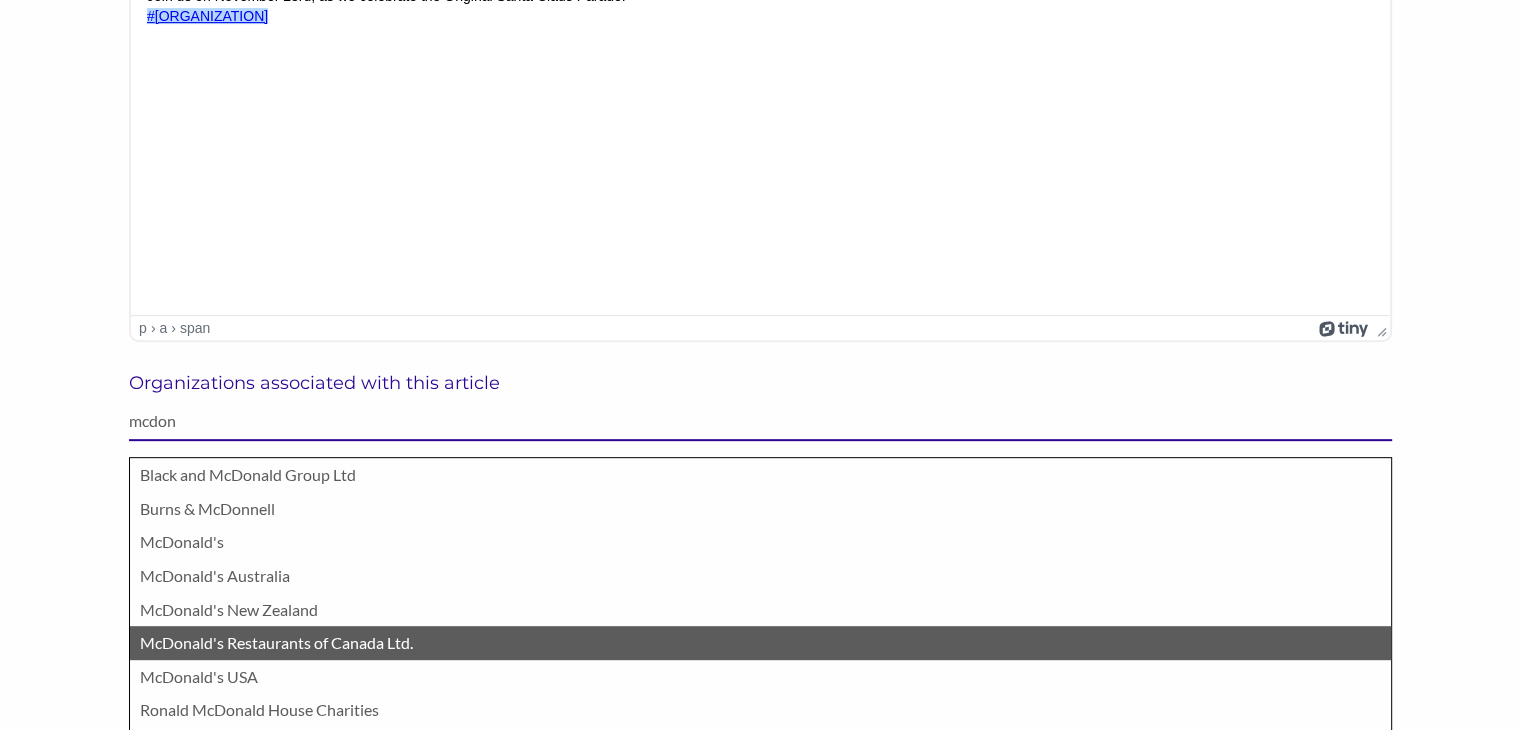 type on "mcdon" 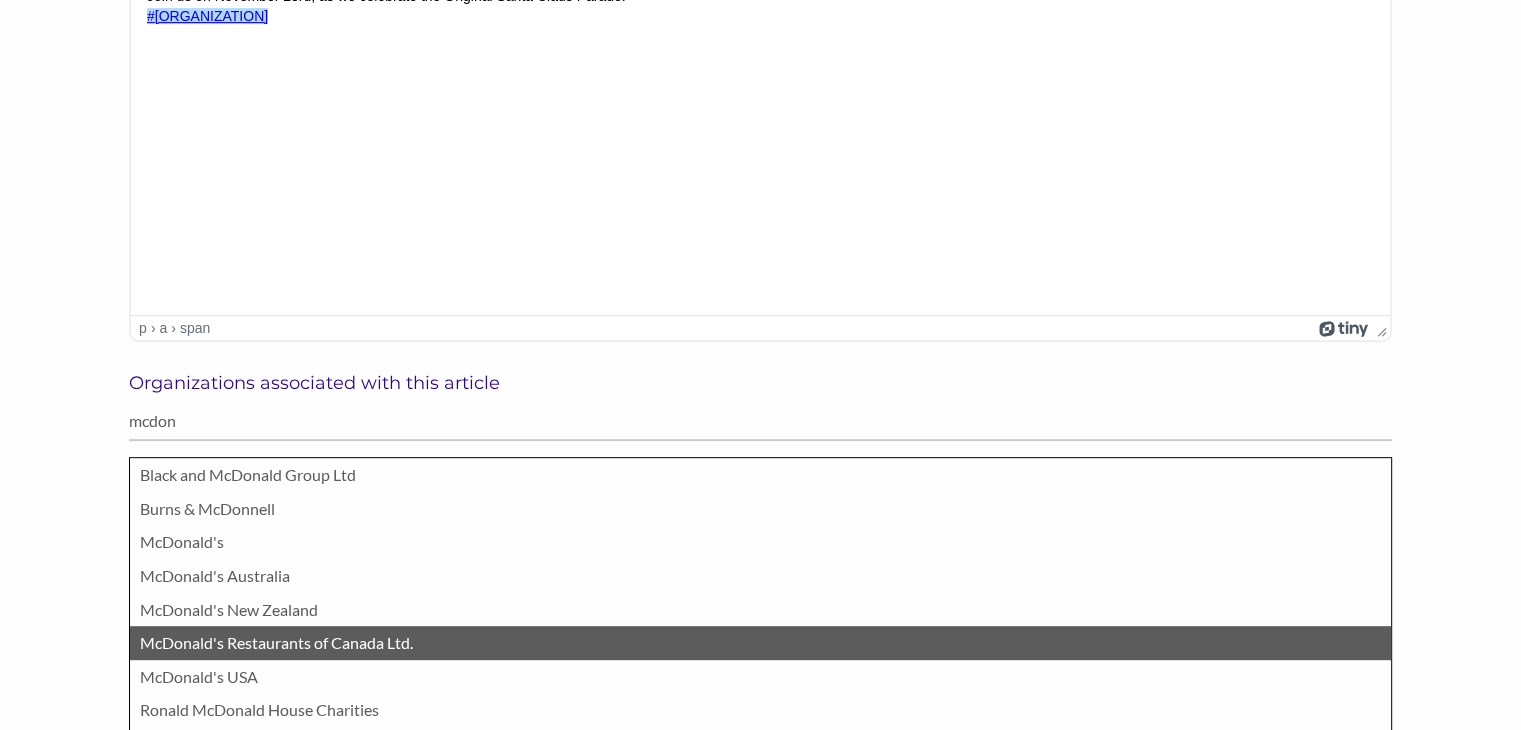 click on "McDonald's Restaurants of Canada Ltd." at bounding box center (760, 643) 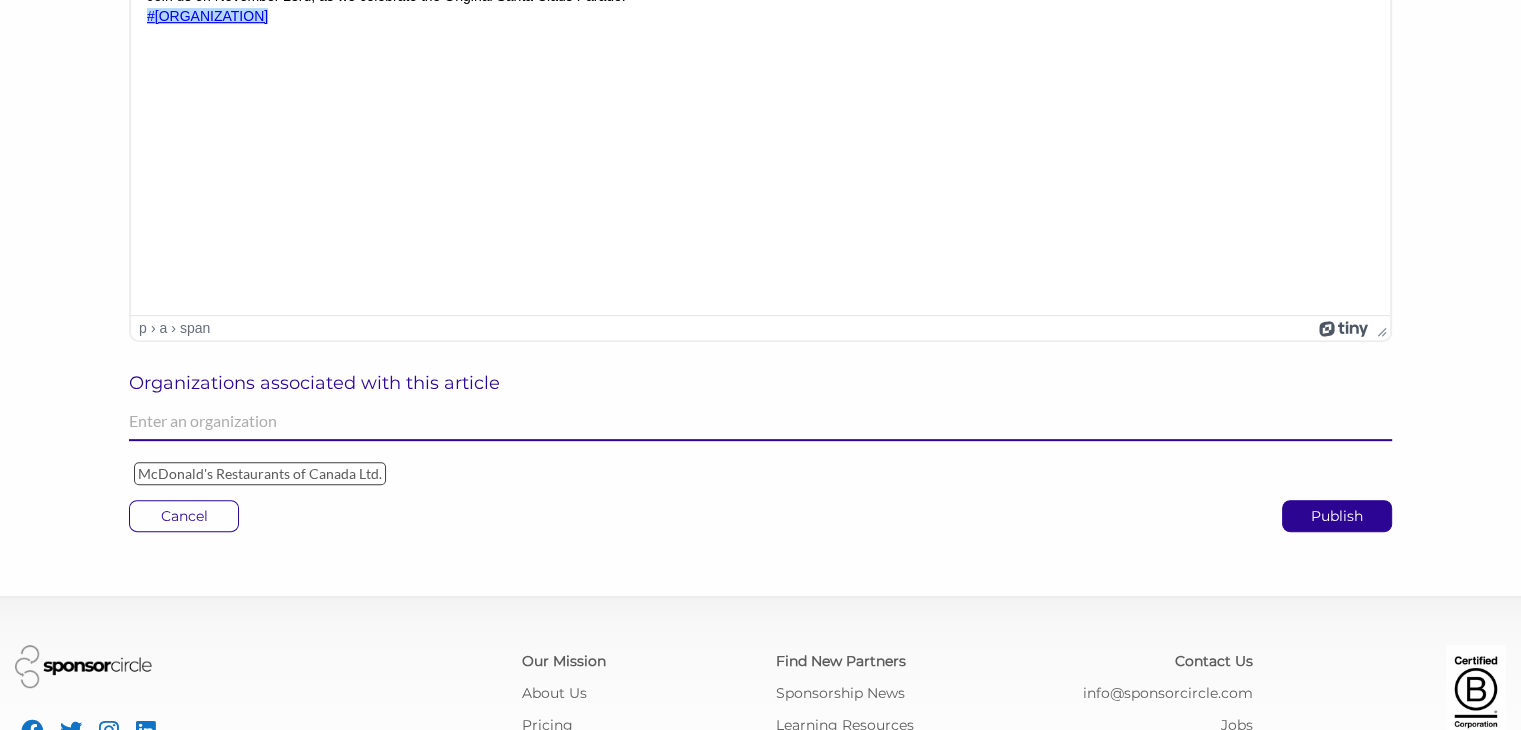 click at bounding box center [760, 421] 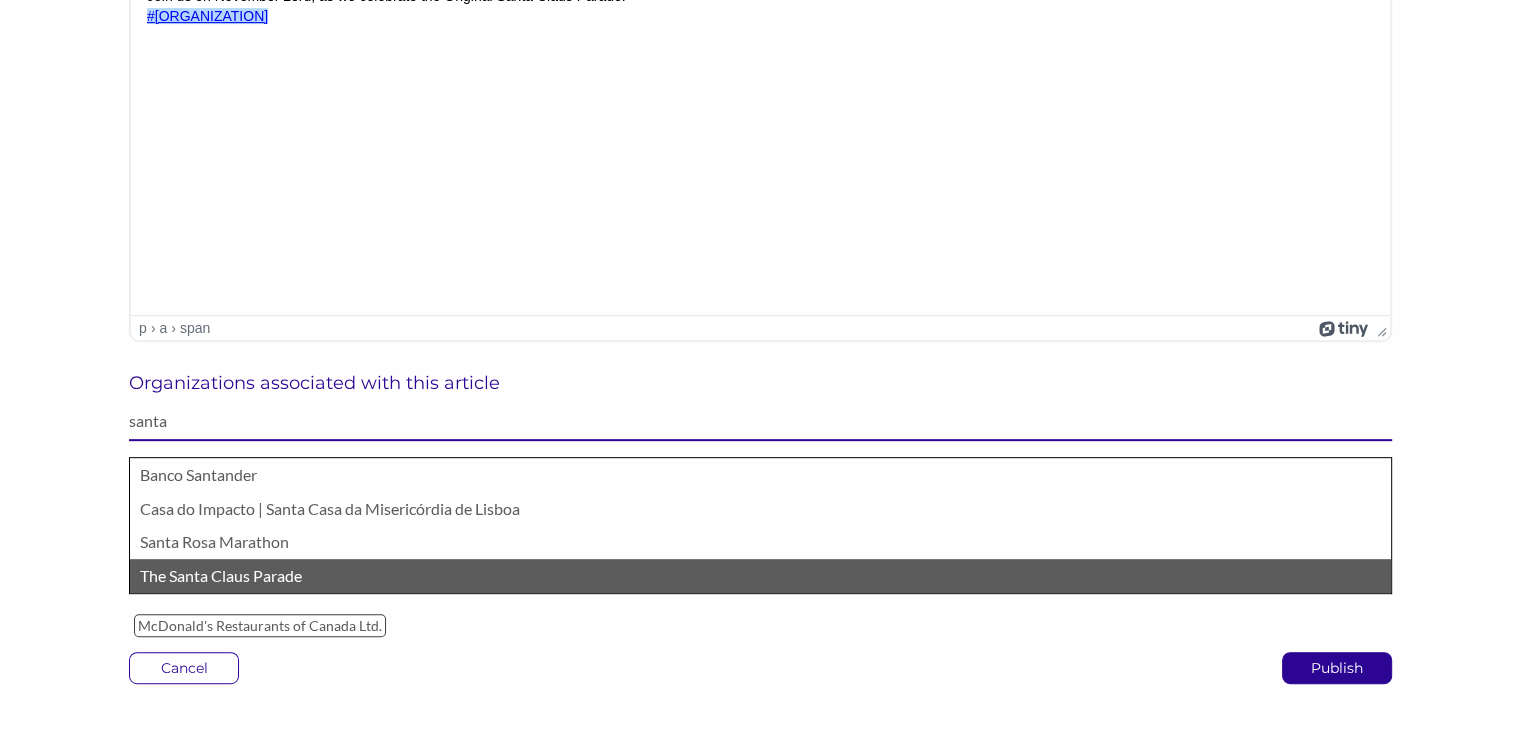 type on "santa" 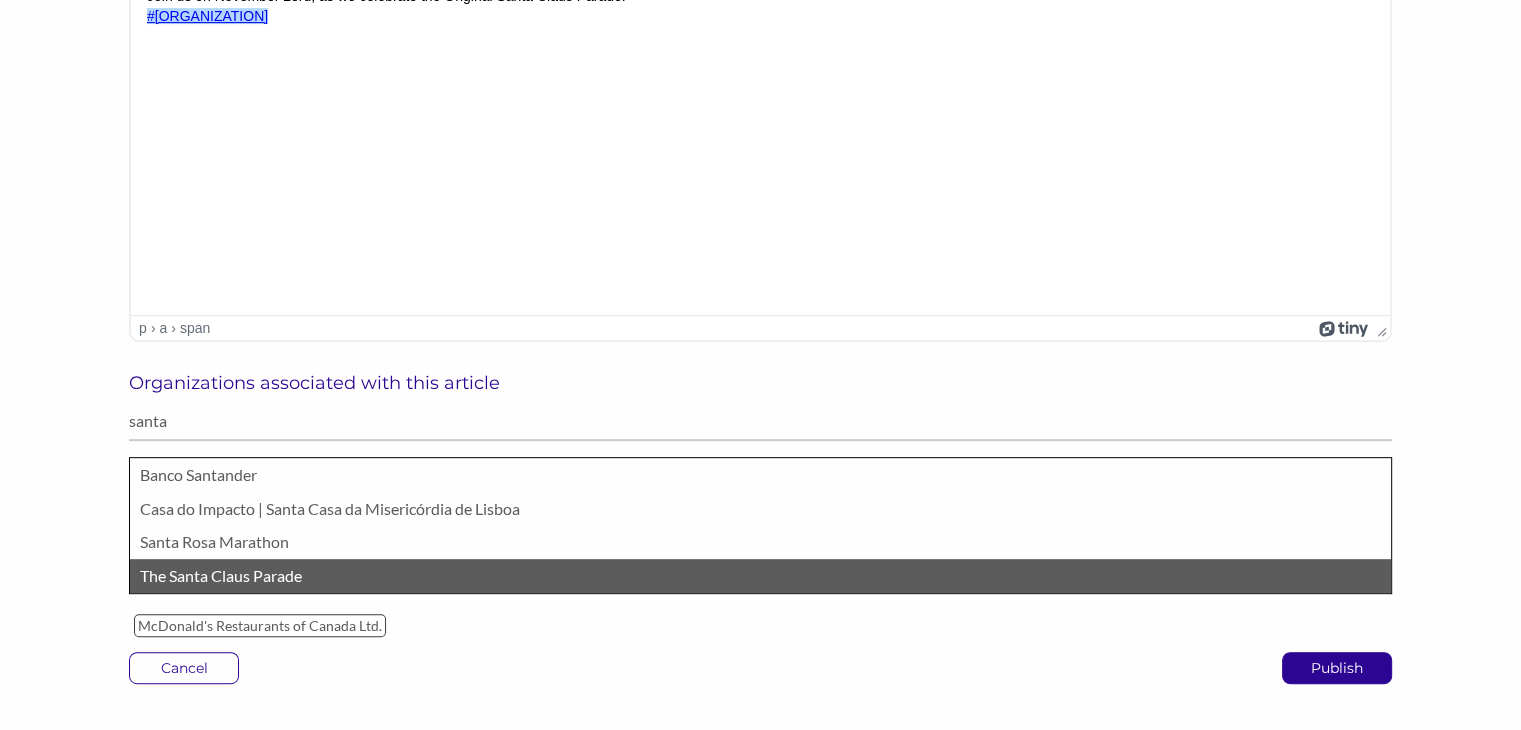 click on "The Santa Claus Parade" at bounding box center (760, 576) 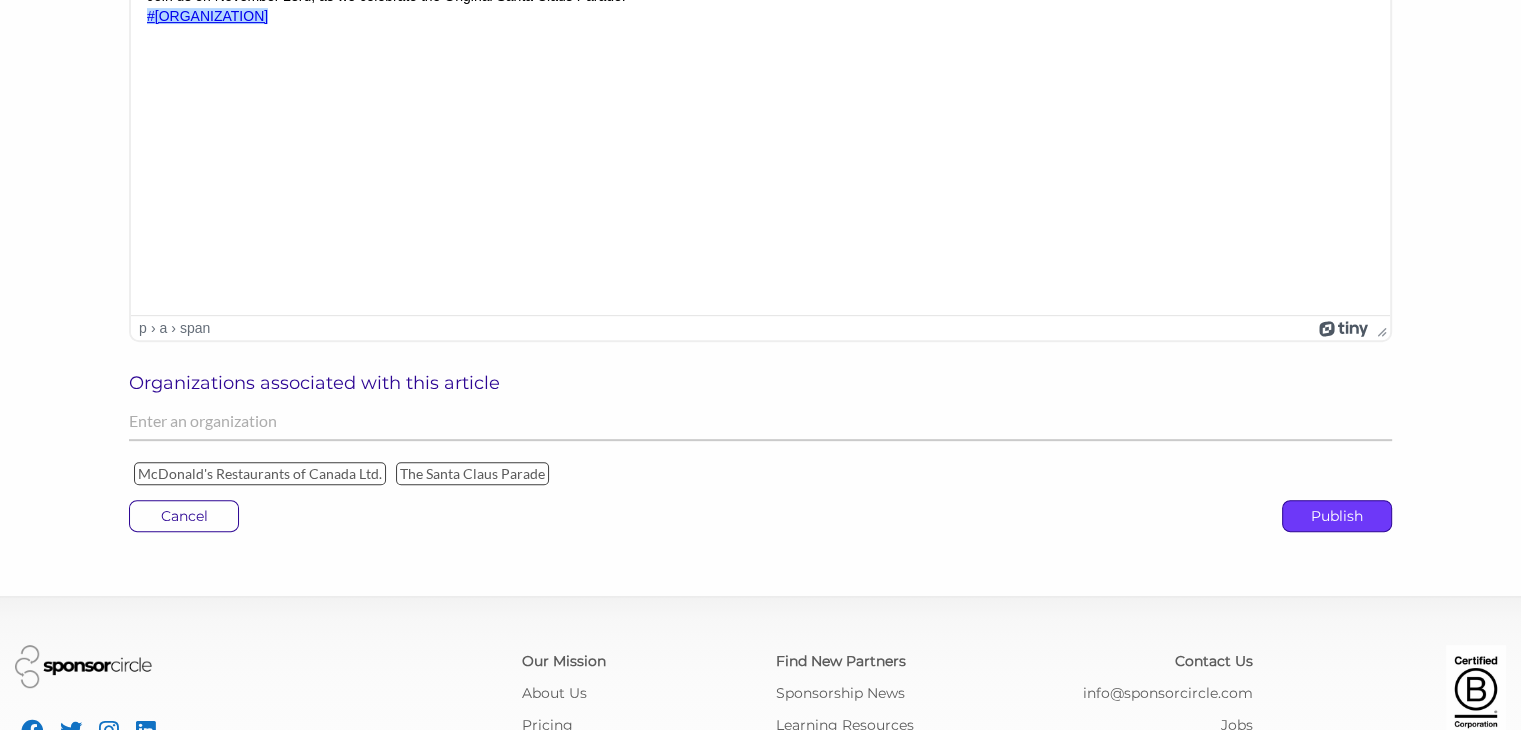 click on "Publish" 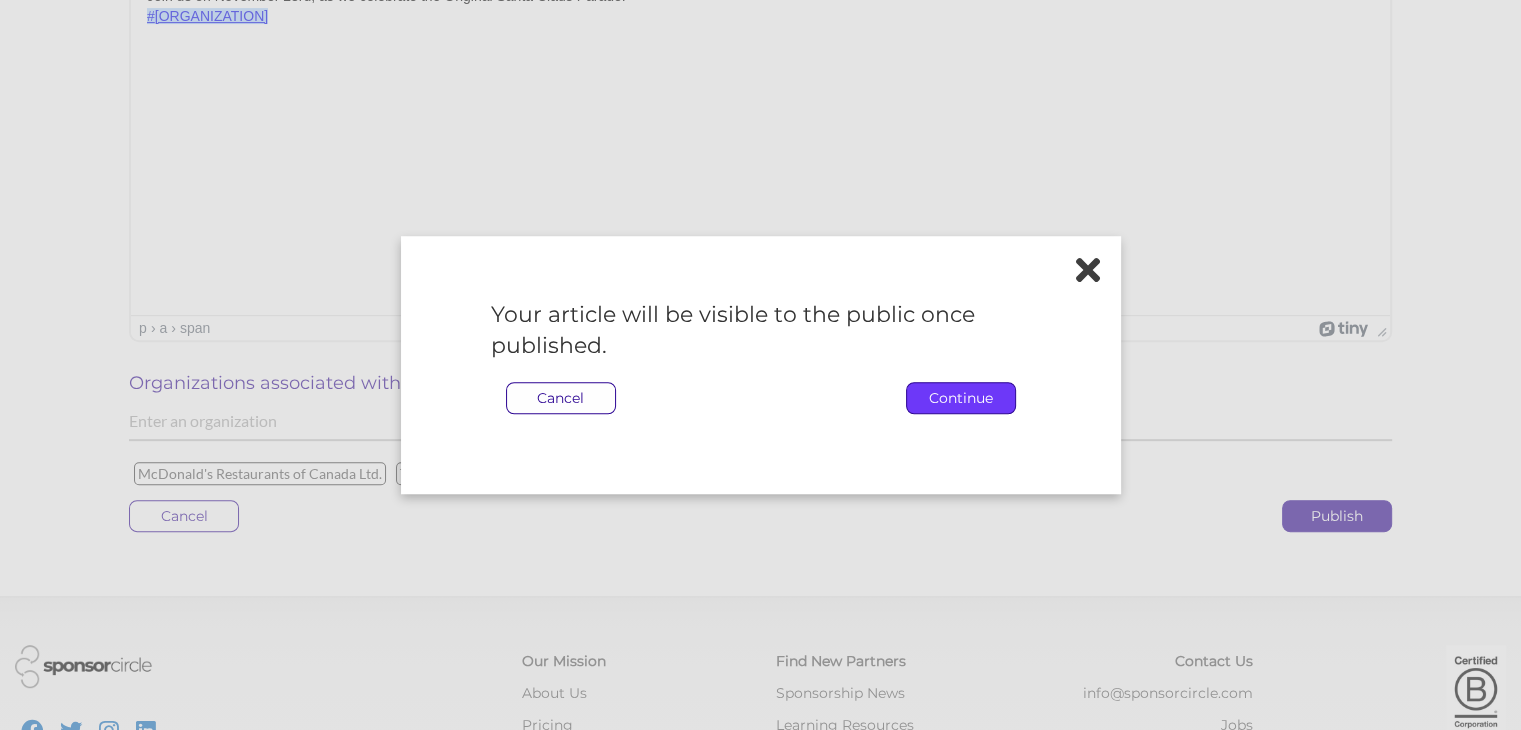 click on "Continue" at bounding box center [961, 398] 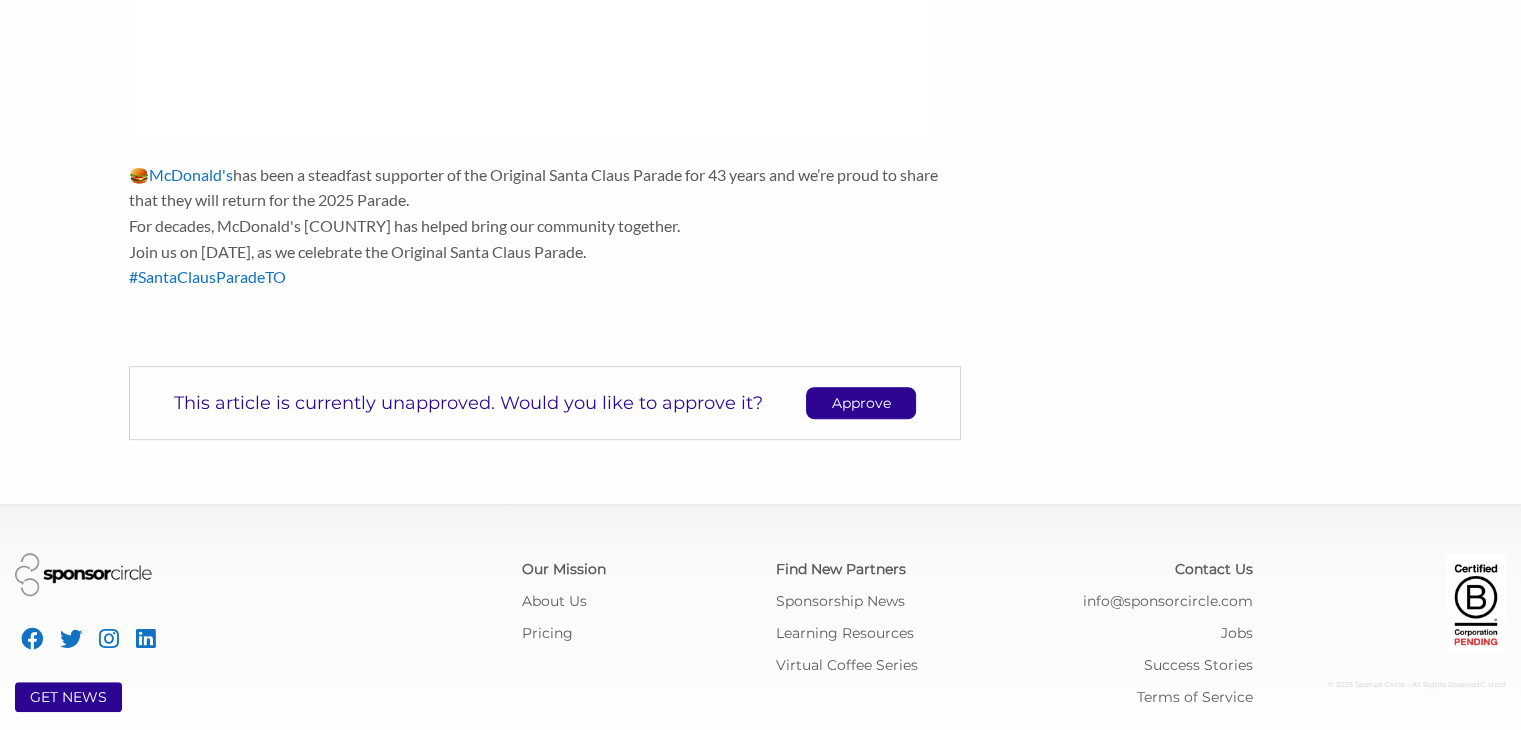 scroll, scrollTop: 984, scrollLeft: 0, axis: vertical 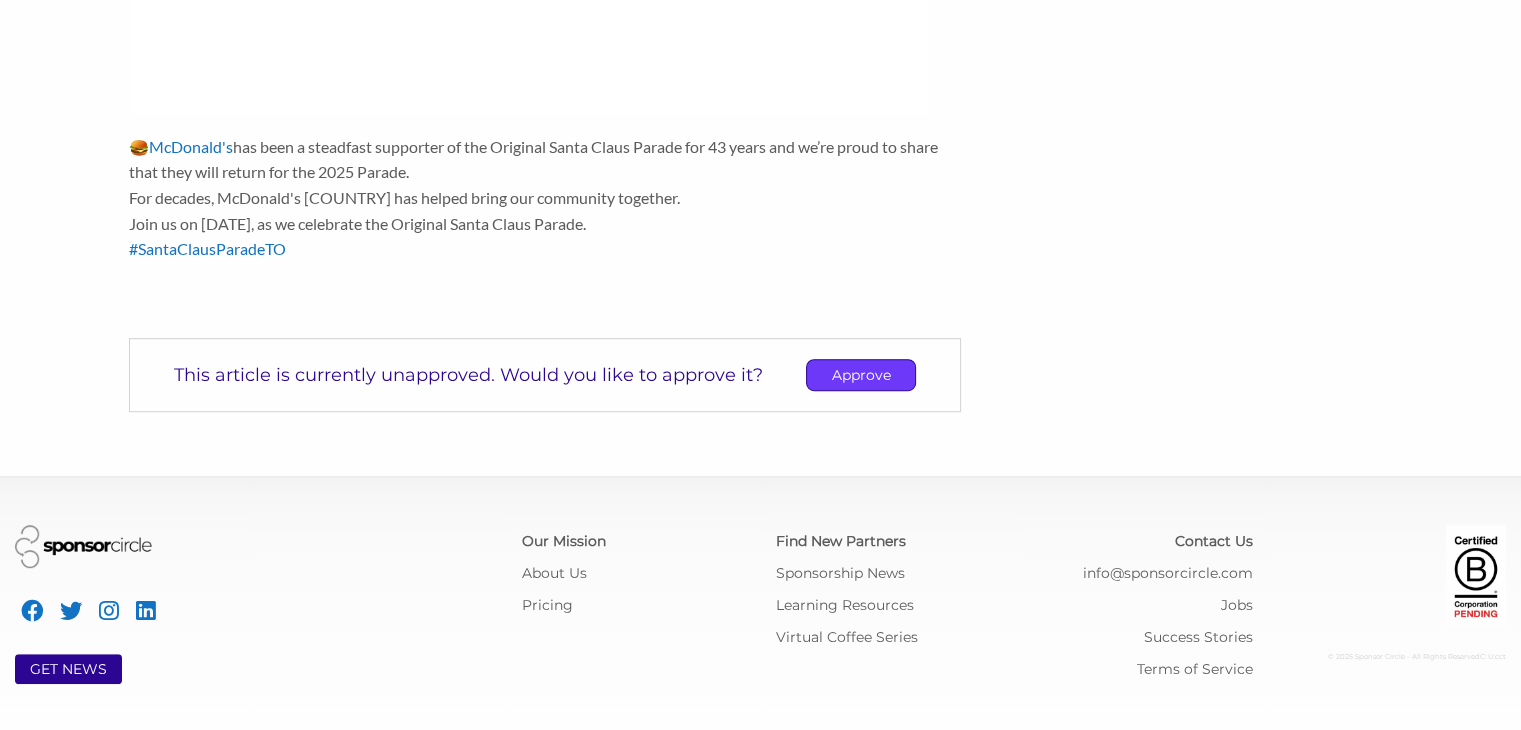 click on "Approve" 